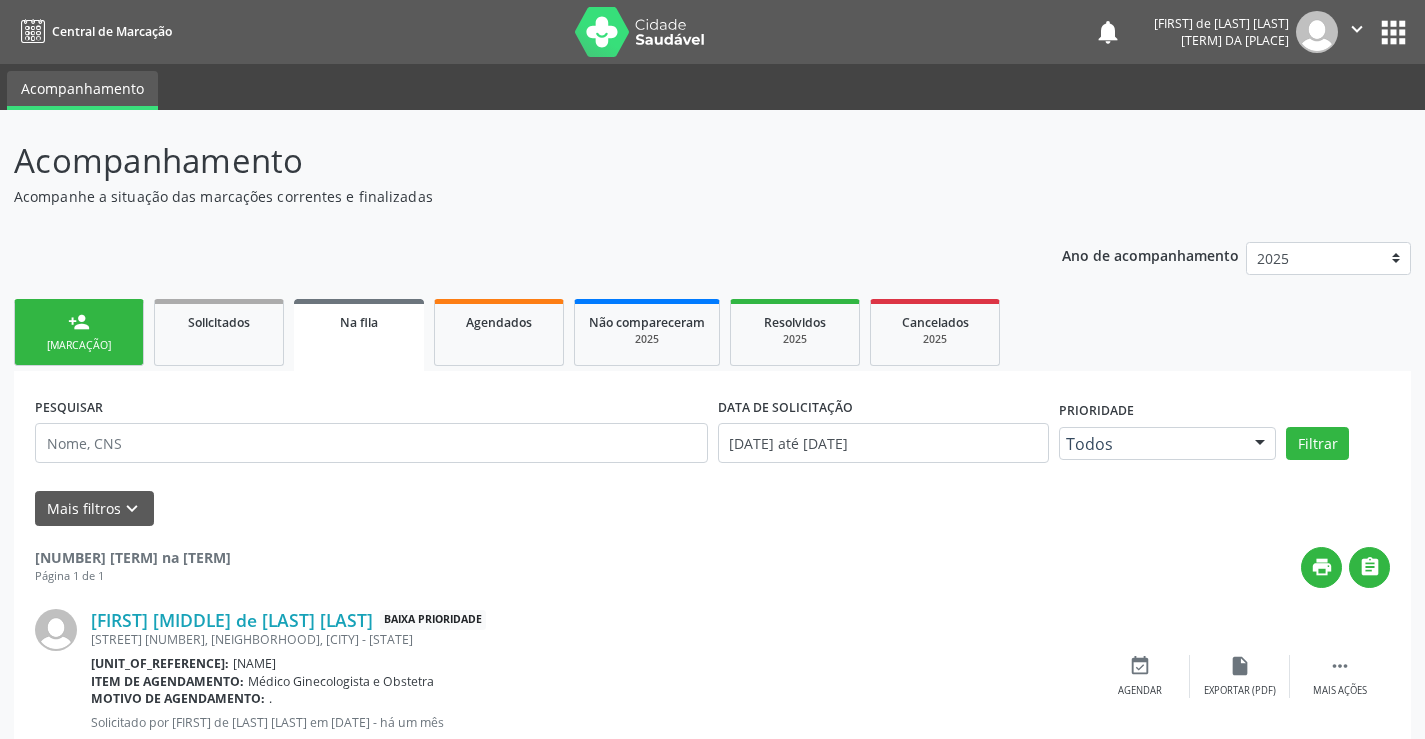 scroll, scrollTop: 0, scrollLeft: 0, axis: both 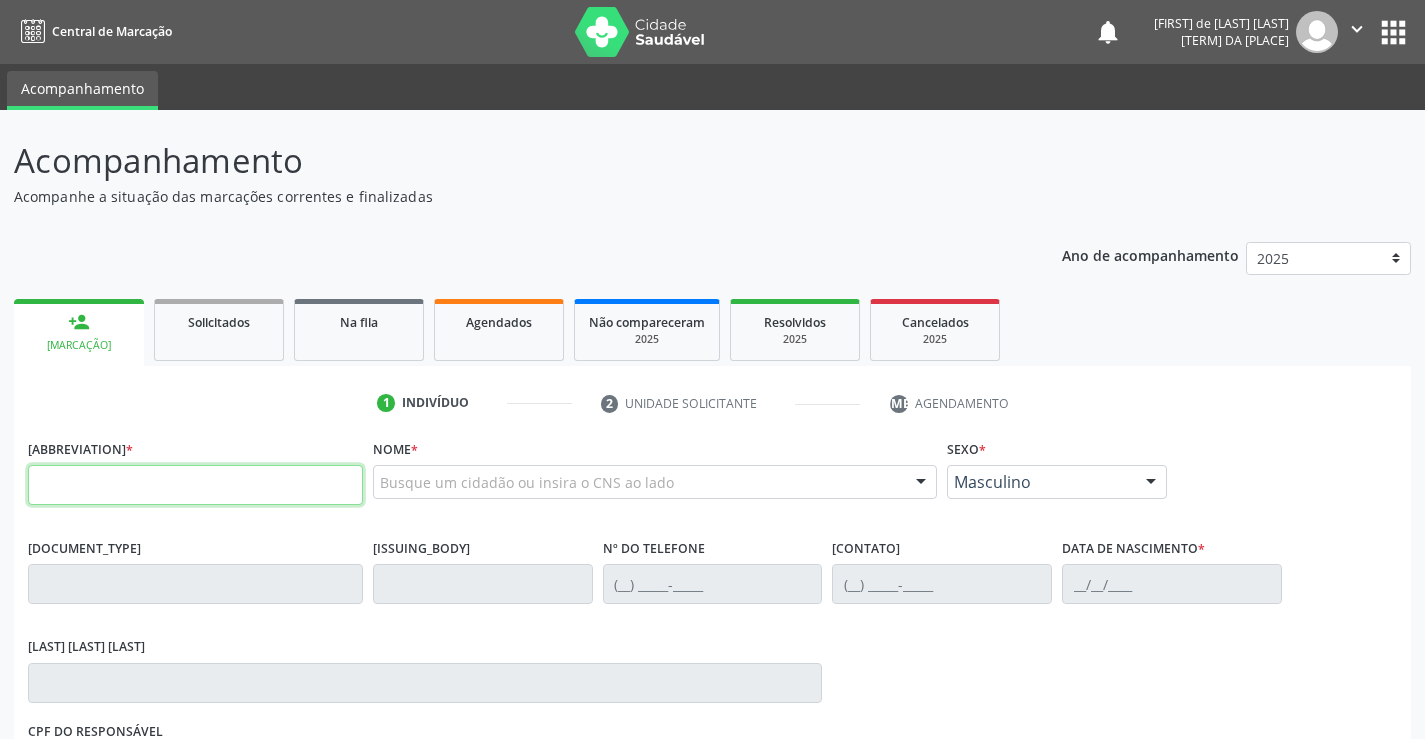 click at bounding box center (195, 485) 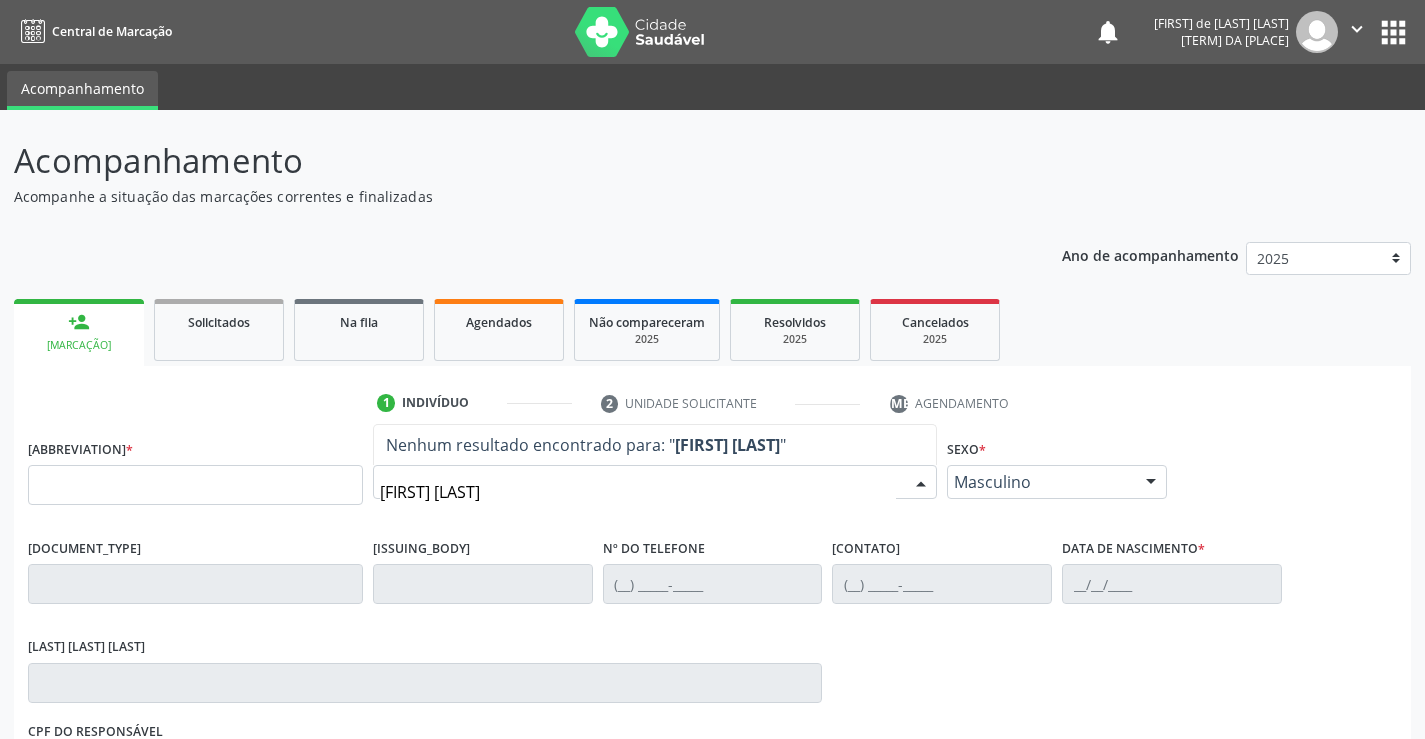 type on "[FIRST] [LAST]" 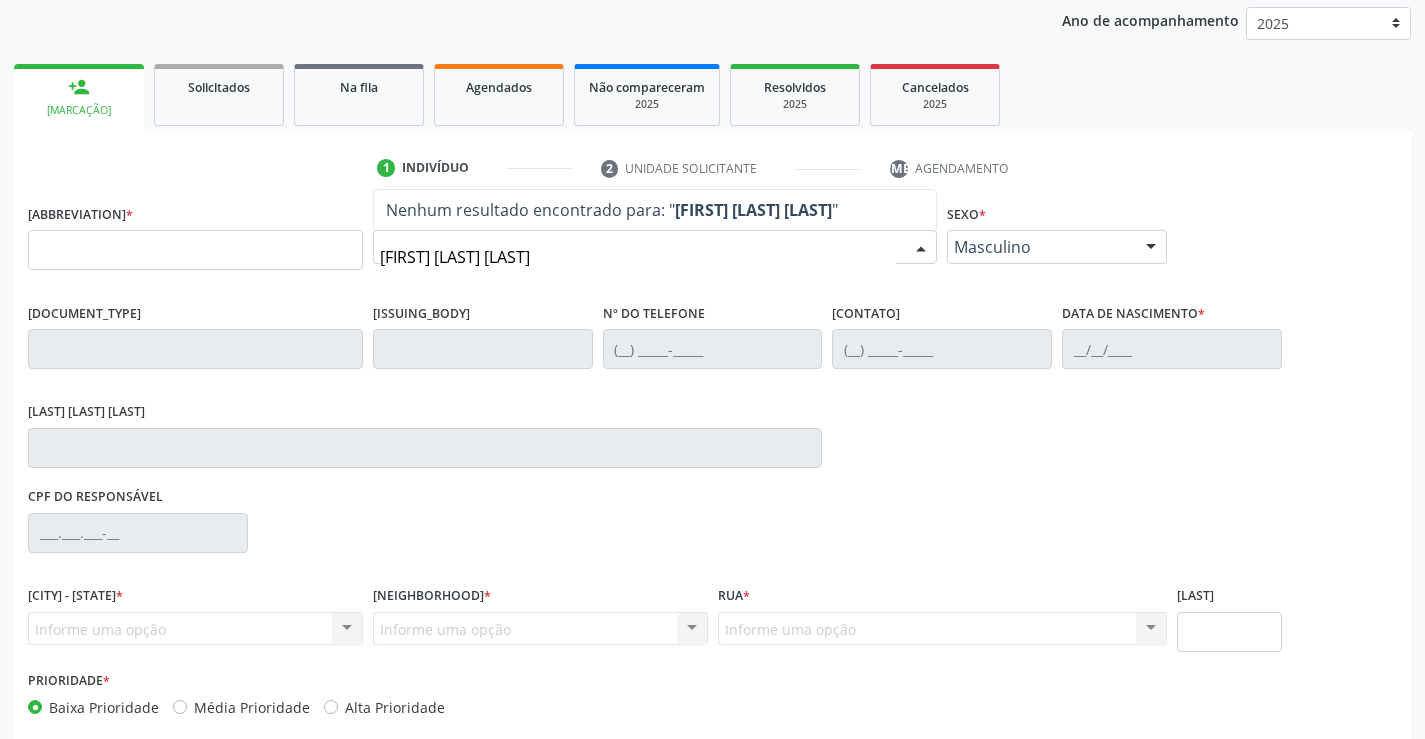 scroll, scrollTop: 200, scrollLeft: 0, axis: vertical 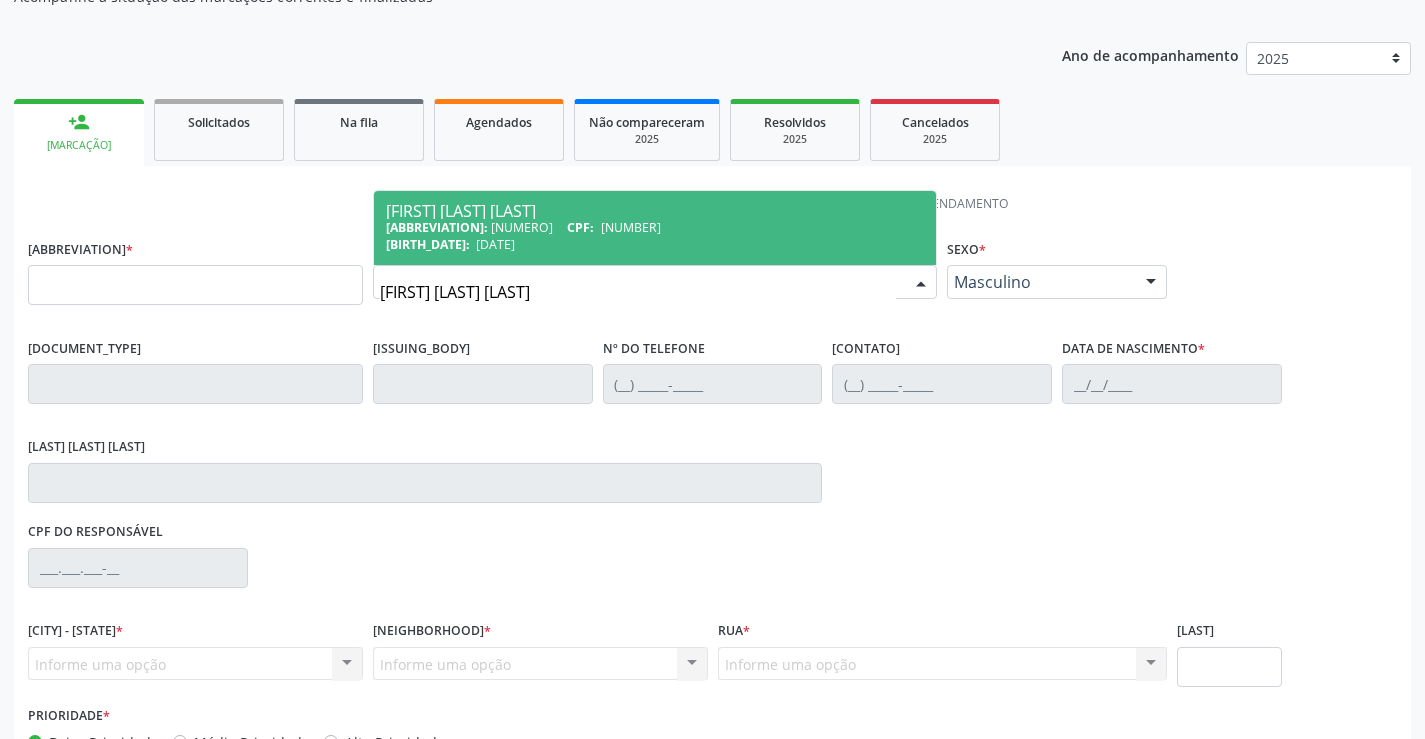 click on "[NUMBER]" at bounding box center [631, 227] 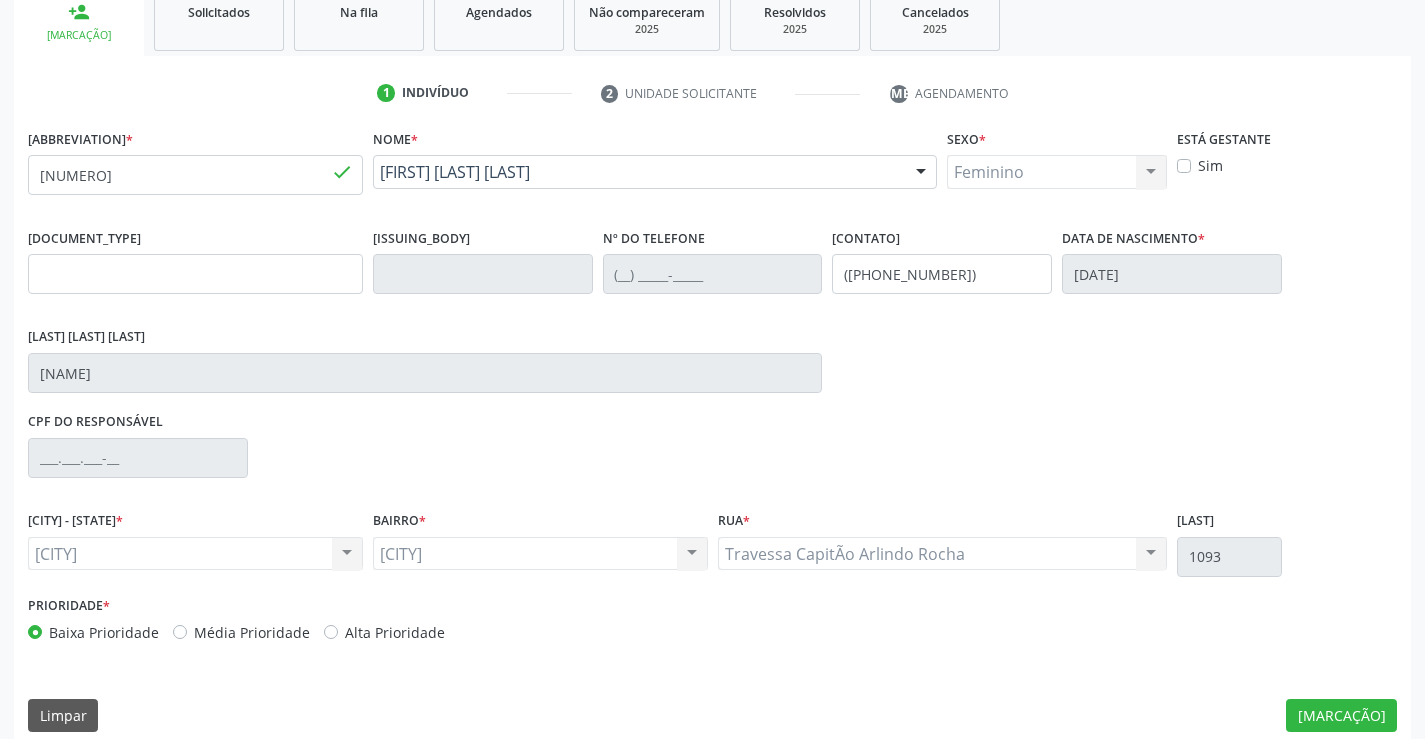 scroll, scrollTop: 331, scrollLeft: 0, axis: vertical 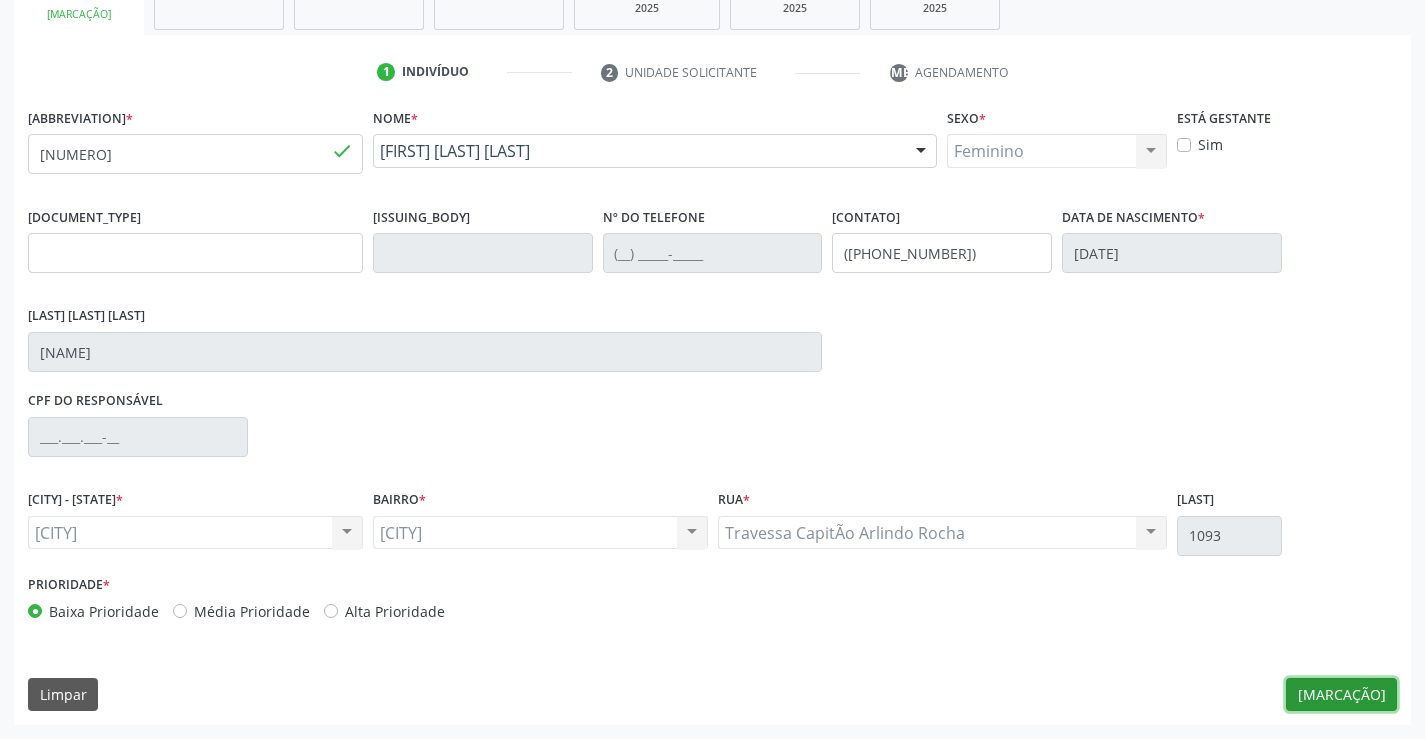 click on "[MARCAÇÃO]" at bounding box center [1341, 695] 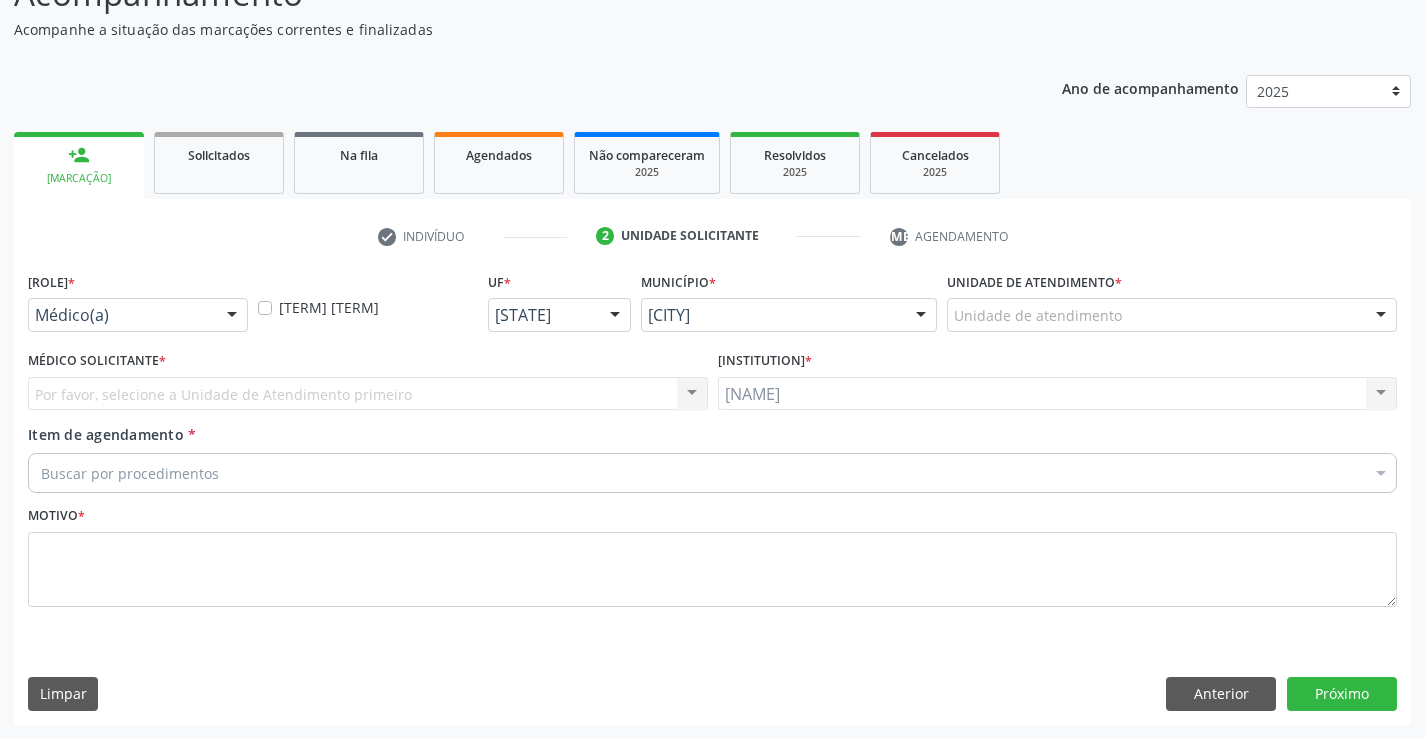 scroll, scrollTop: 167, scrollLeft: 0, axis: vertical 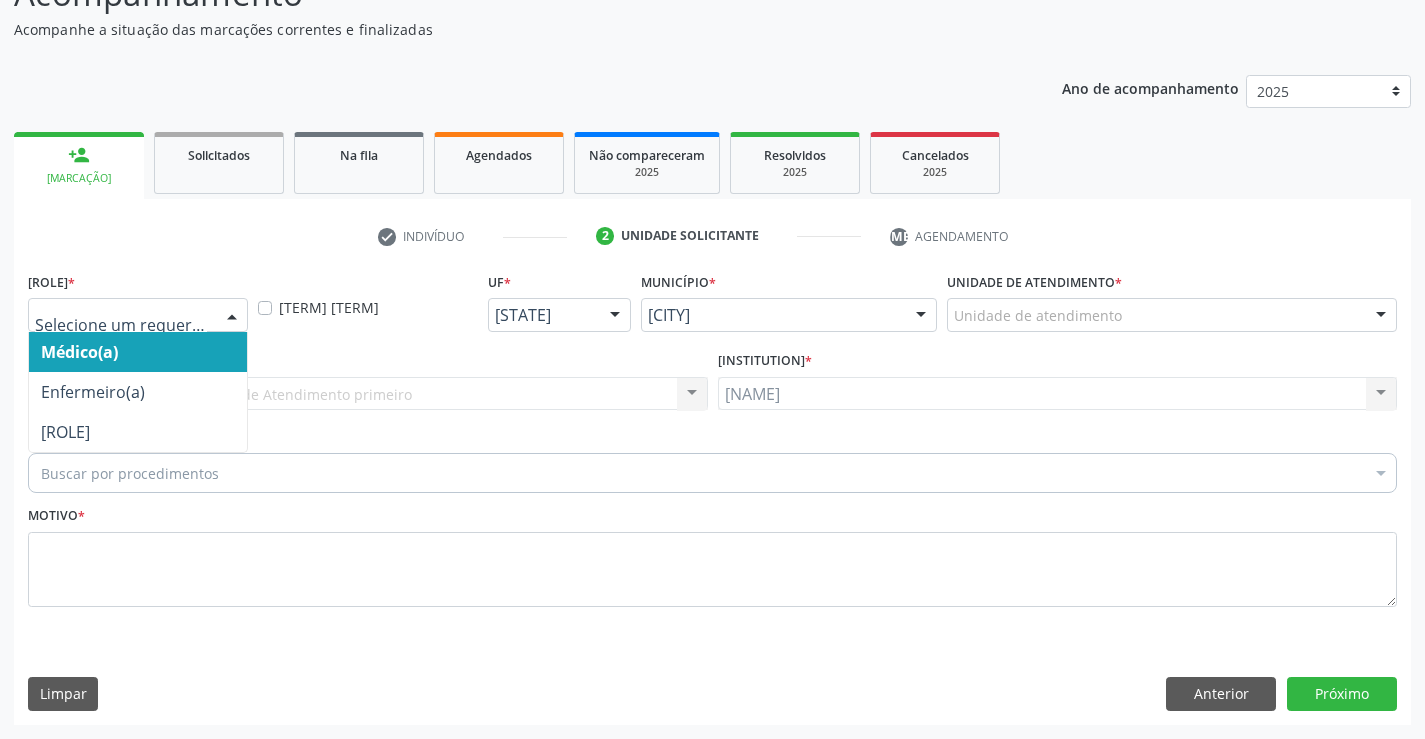 click at bounding box center (232, 316) 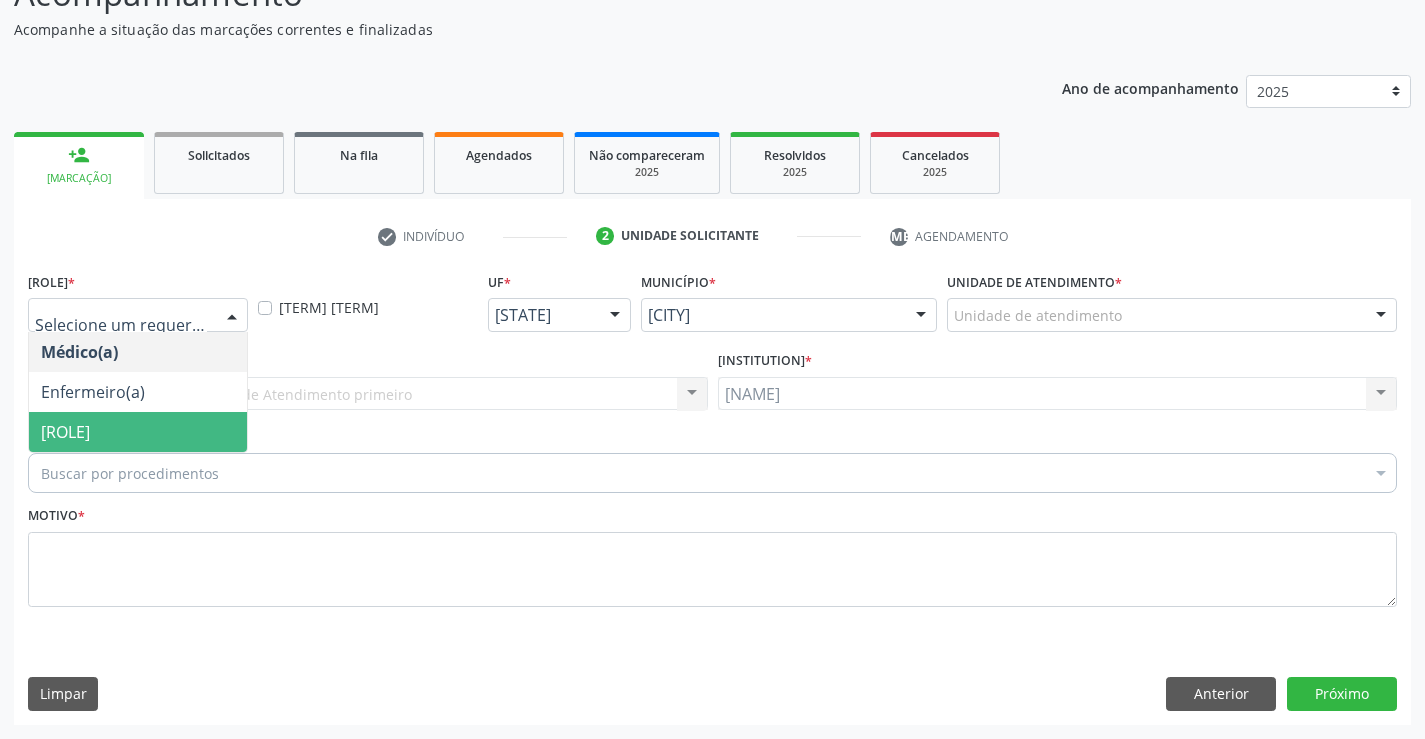 click on "[ROLE]" at bounding box center (65, 432) 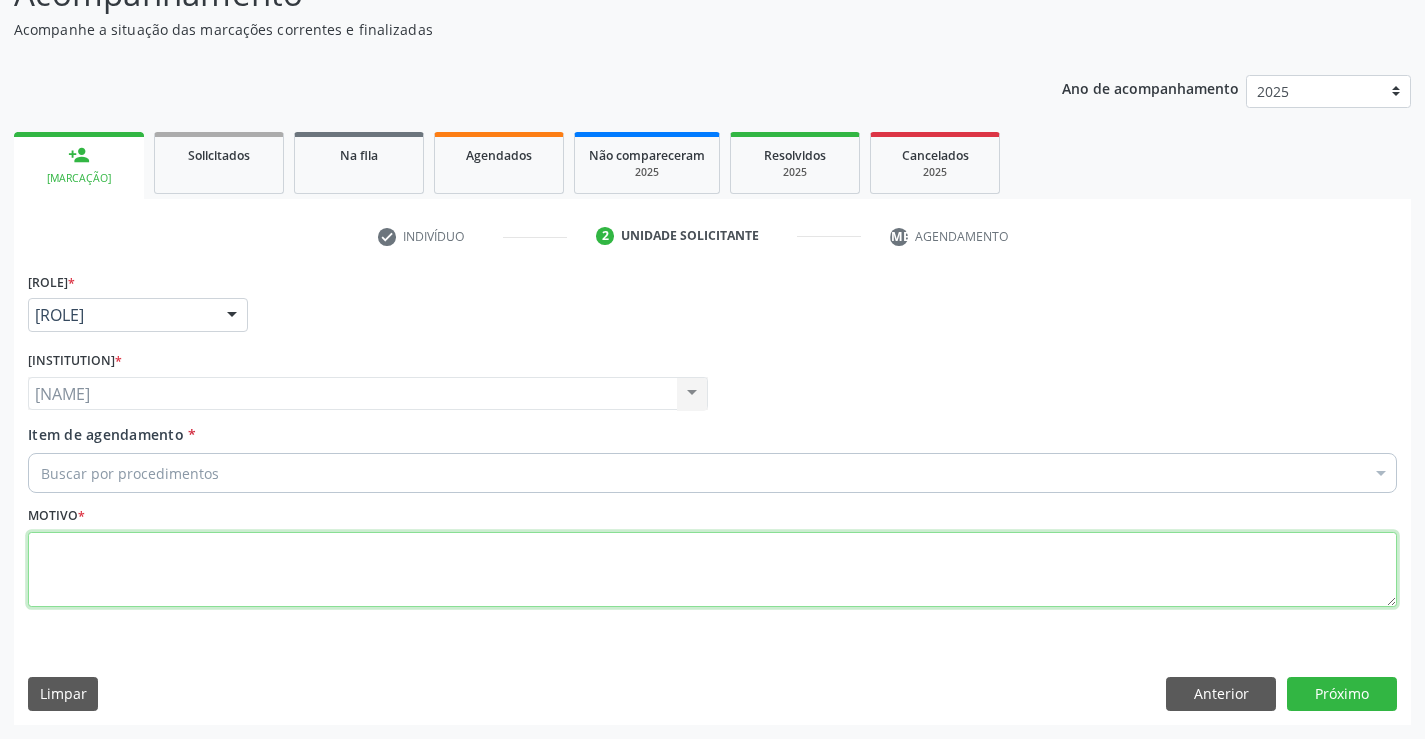 click at bounding box center [712, 570] 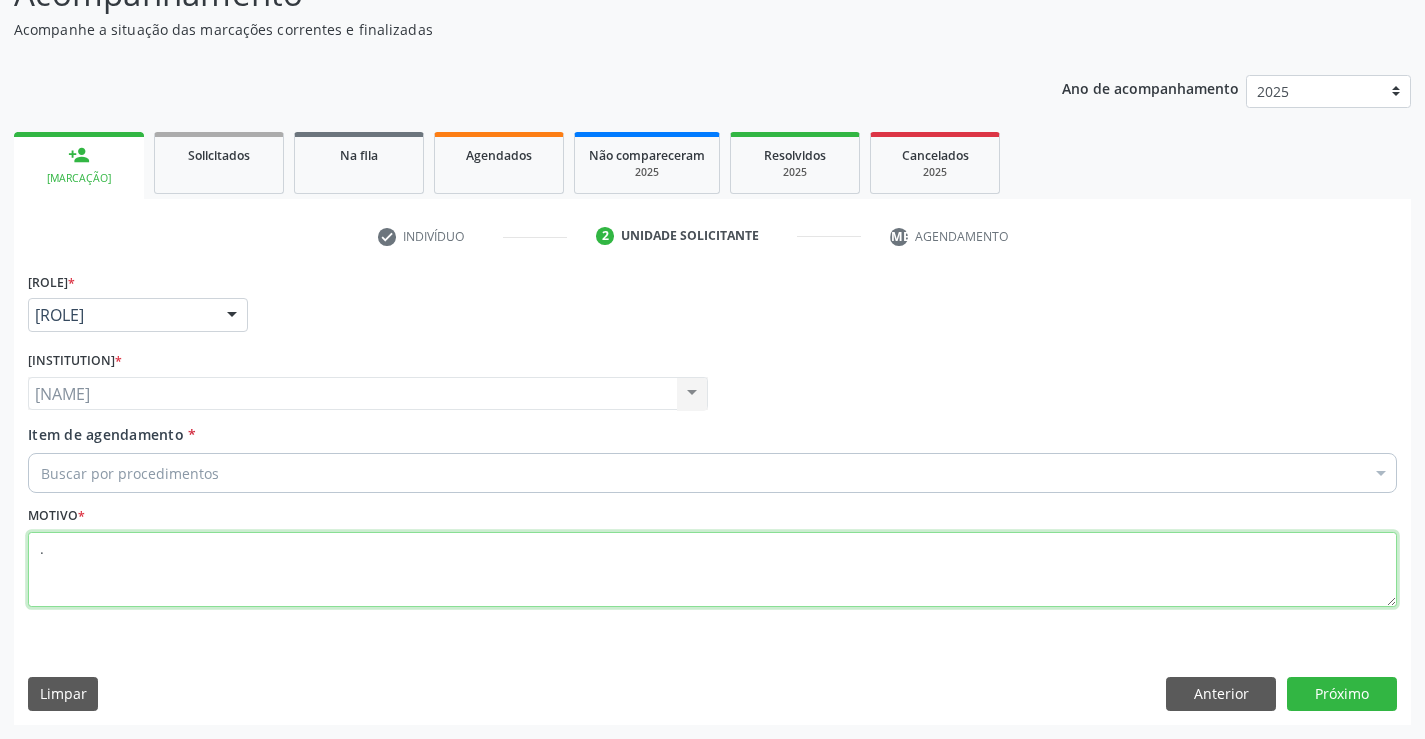 type on "." 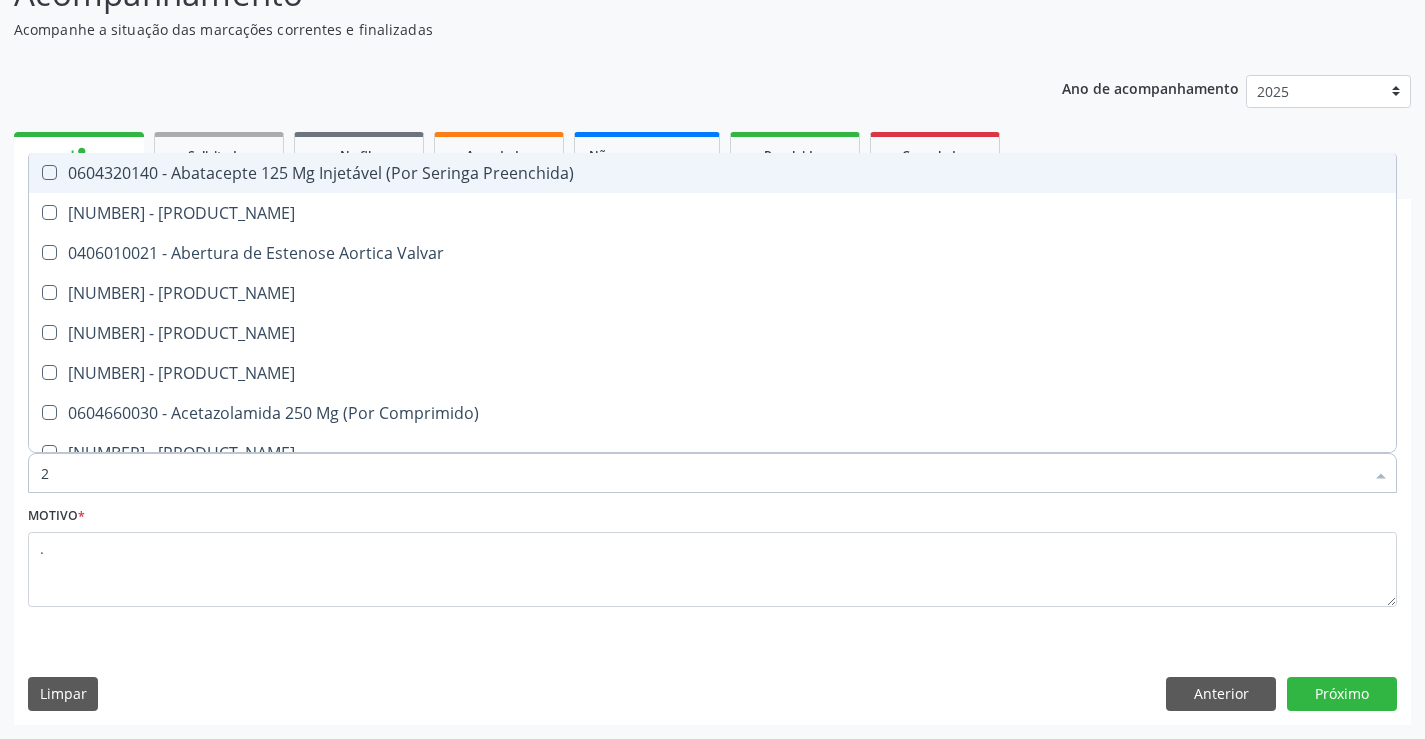 type on "22" 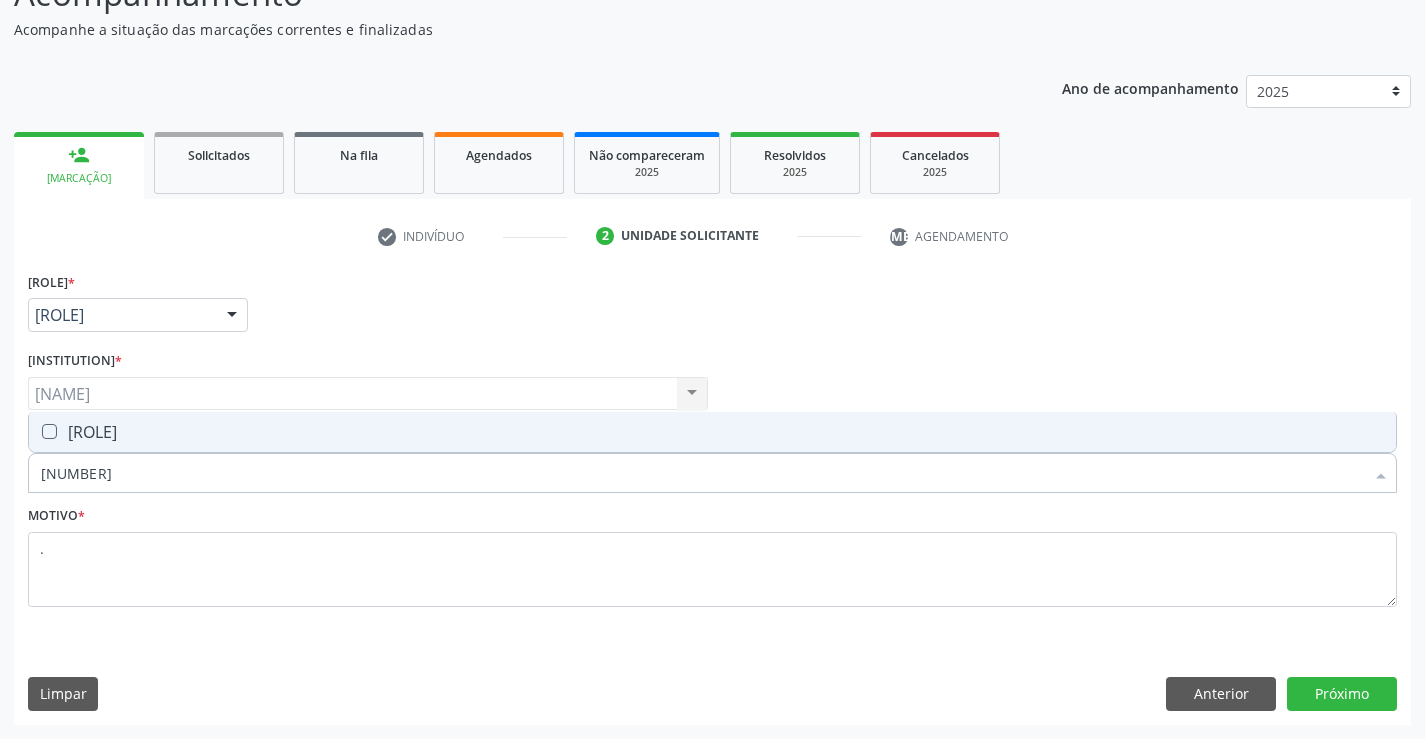 click on "[ROLE]" at bounding box center (712, 432) 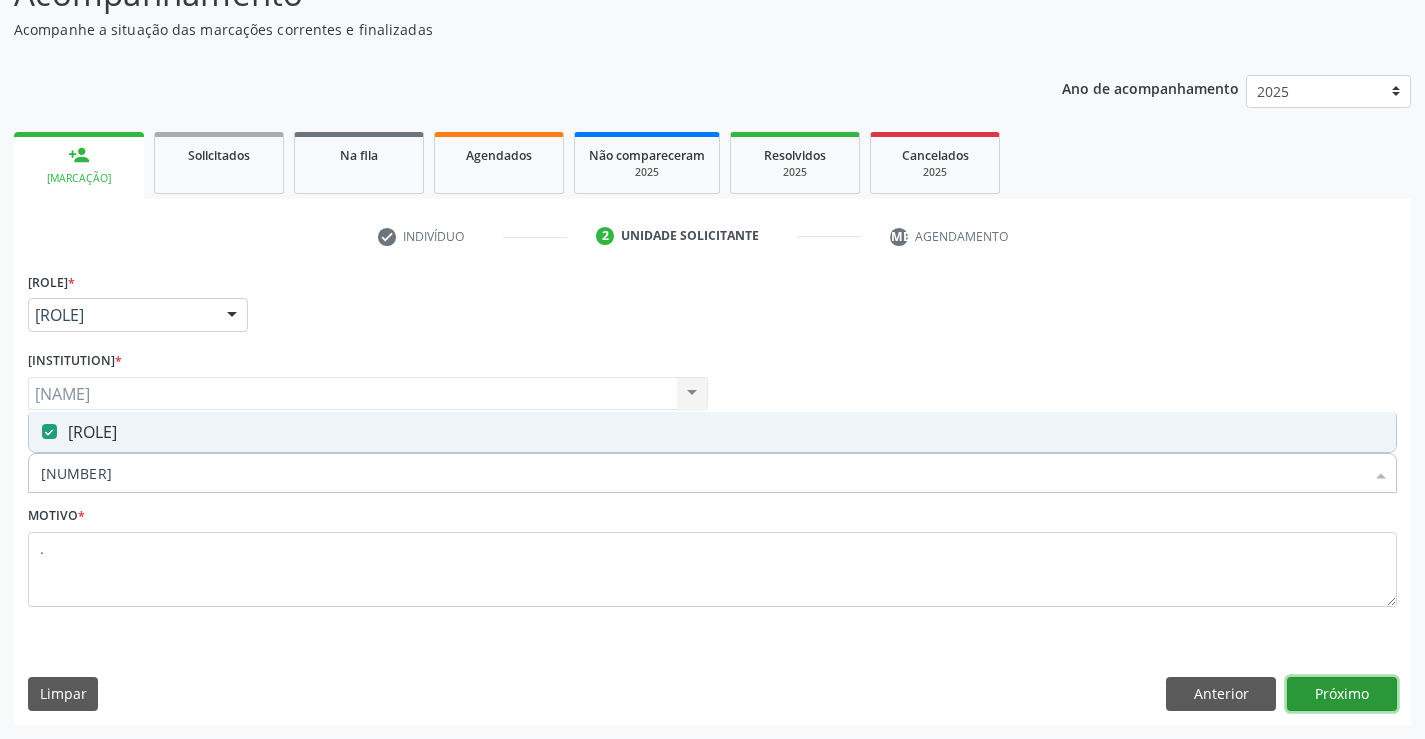 click on "Próximo" at bounding box center (1342, 694) 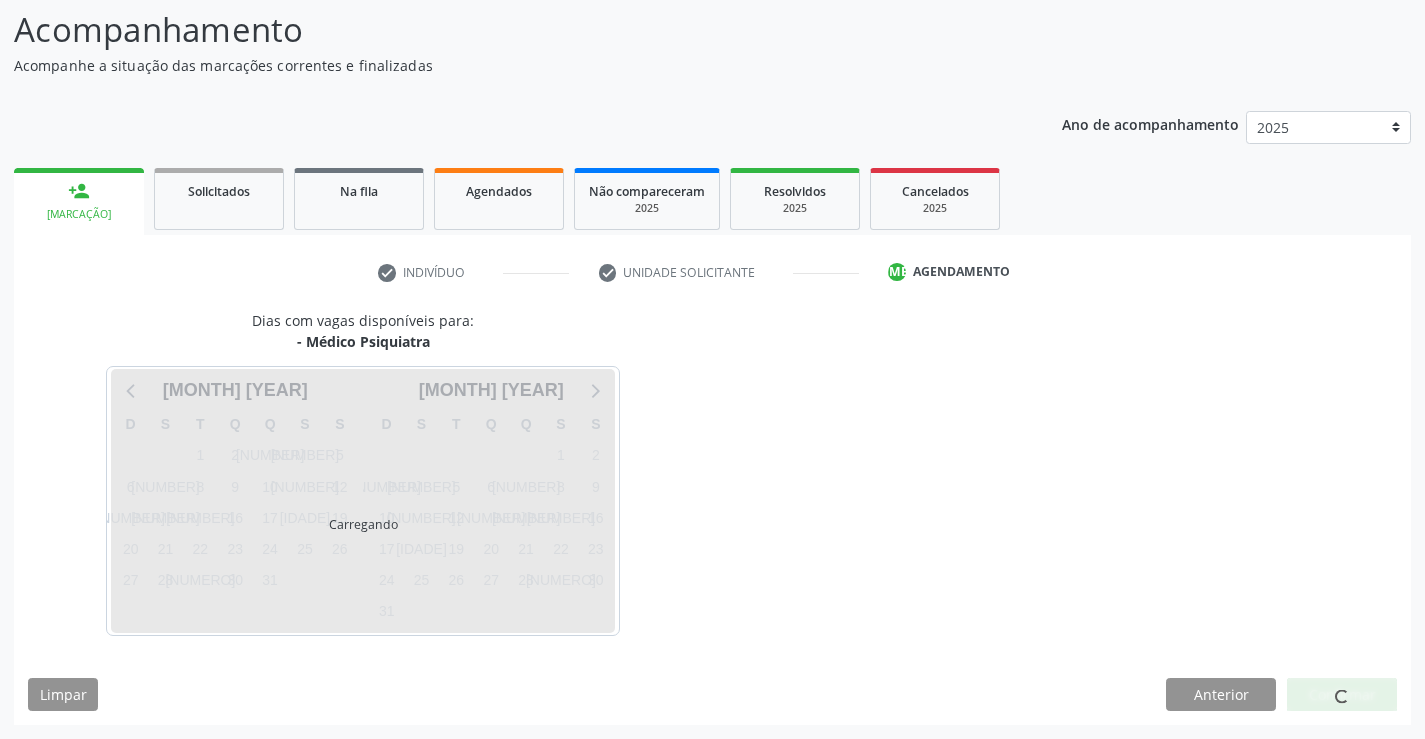 scroll, scrollTop: 131, scrollLeft: 0, axis: vertical 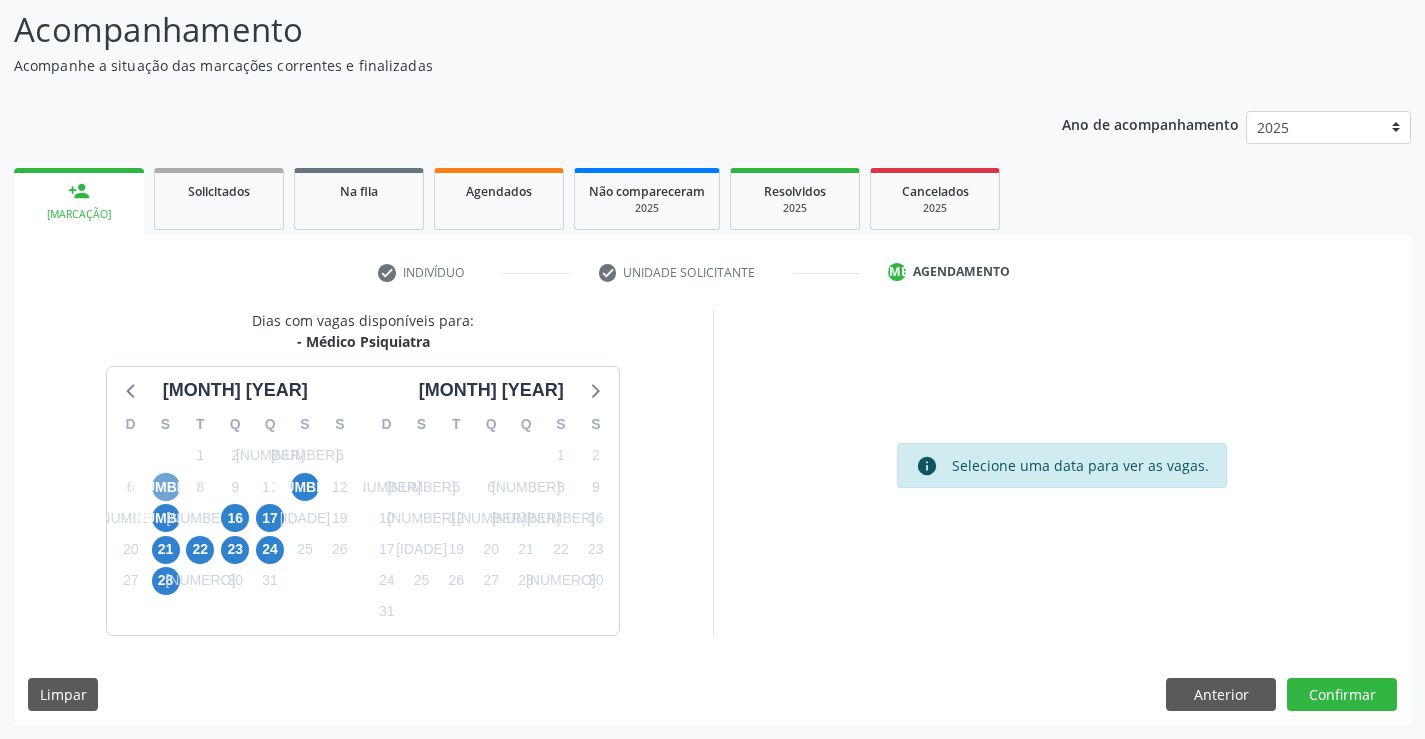 click on "[NUMBER]" at bounding box center (166, 487) 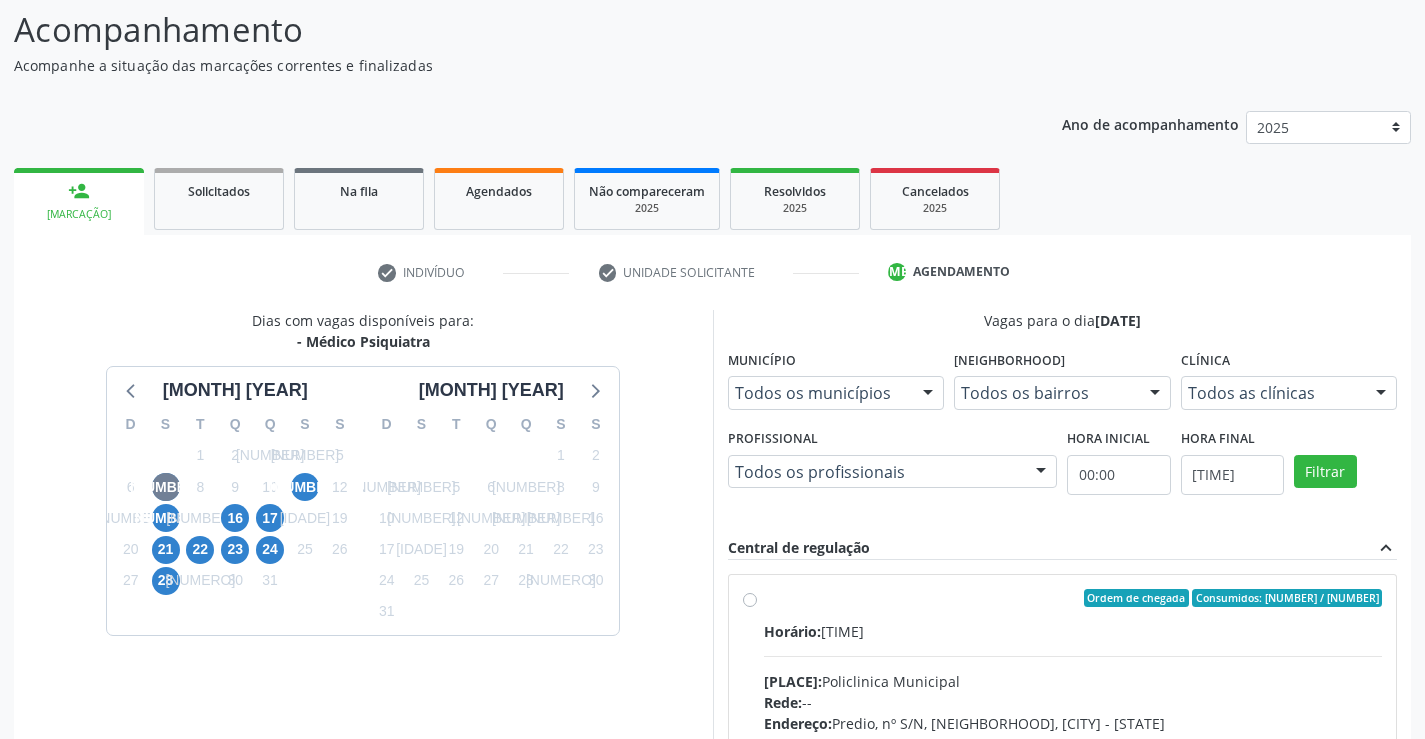 click on "Ordem de chegada
Consumidos: 16 / 19
Horário:   13:30
Clínica:  Policlinica Municipal
Rede:
--
Endereço:   Predio, nº S/N, [NEIGHBORHOOD], [CITY] - [STATE]
Telefone:   --
Profissional:
[FIRST] [MIDDLE] [LAST]
Informações adicionais sobre o atendimento
Idade de atendimento:
de 0 a 120 anos
Gênero(s) atendido(s):
Masculino e Feminino
Informações adicionais:
--" at bounding box center (1073, 742) 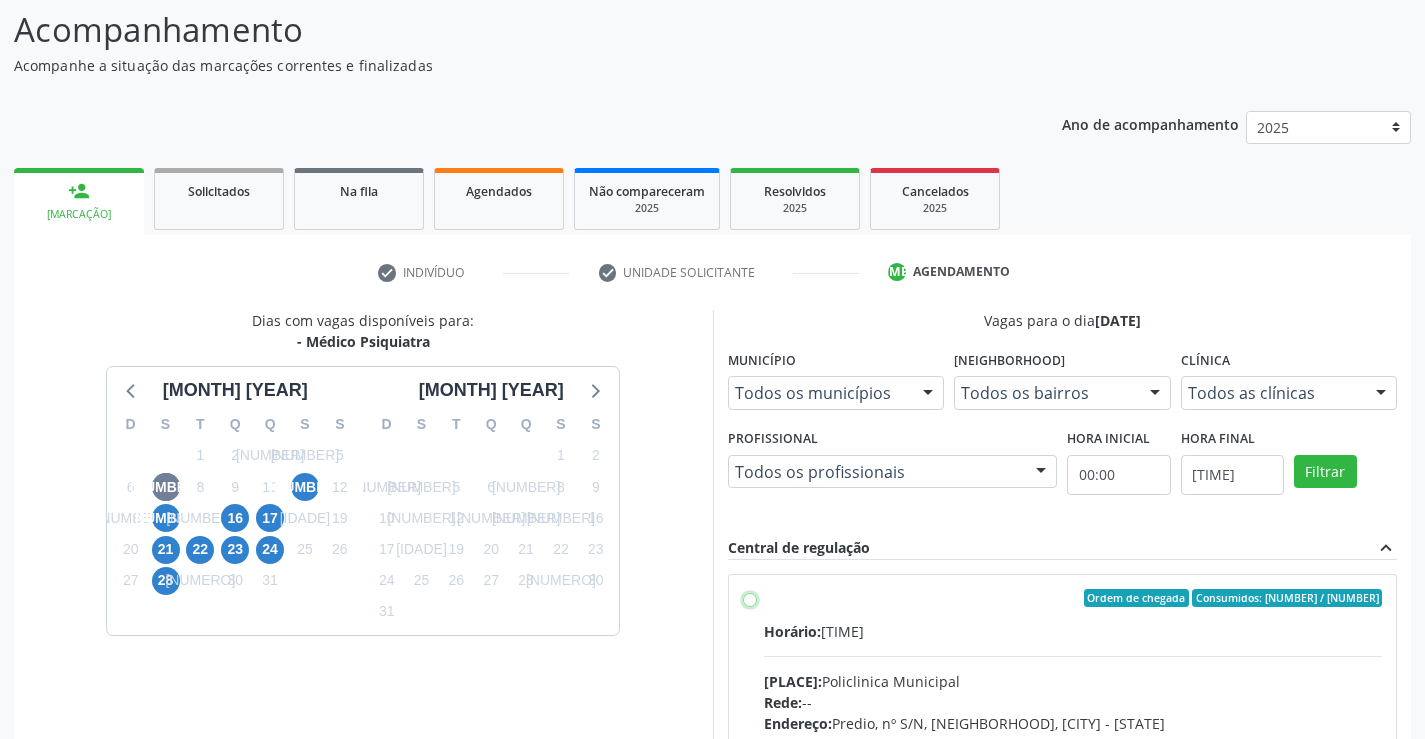 click on "Ordem de chegada
Consumidos: 16 / 19
Horário:   13:30
Clínica:  Policlinica Municipal
Rede:
--
Endereço:   Predio, nº S/N, [NEIGHBORHOOD], [CITY] - [STATE]
Telefone:   --
Profissional:
[FIRST] [MIDDLE] [LAST]
Informações adicionais sobre o atendimento
Idade de atendimento:
de 0 a 120 anos
Gênero(s) atendido(s):
Masculino e Feminino
Informações adicionais:
--" at bounding box center (750, 598) 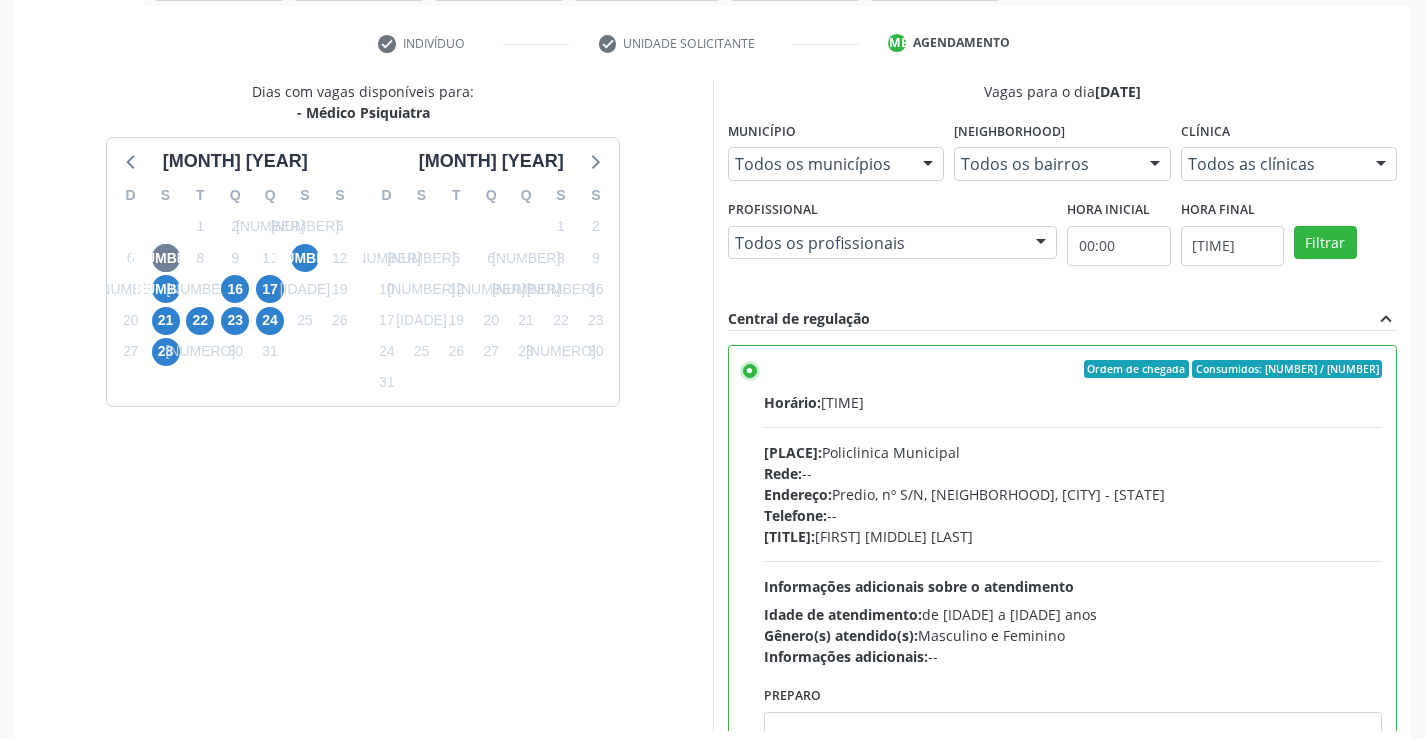 scroll, scrollTop: 431, scrollLeft: 0, axis: vertical 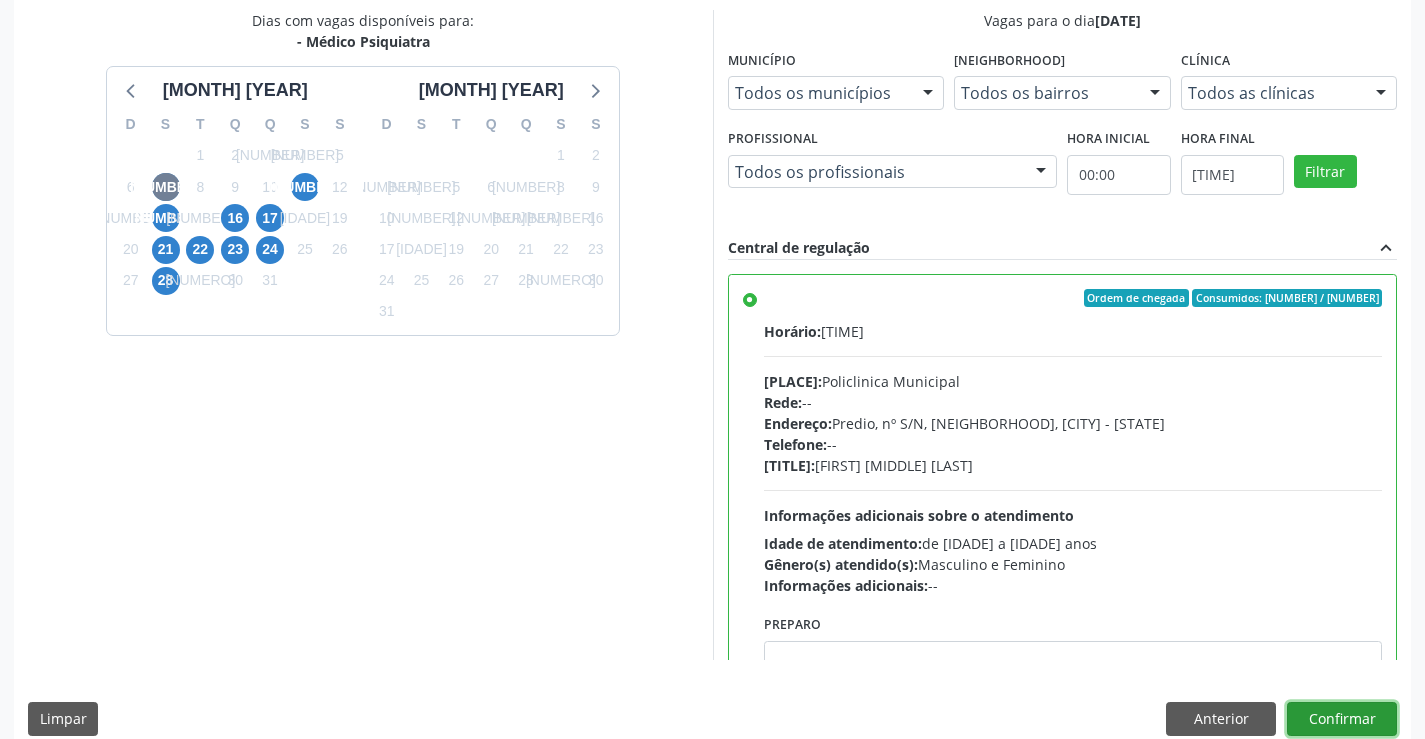 click on "Confirmar" at bounding box center [1342, 719] 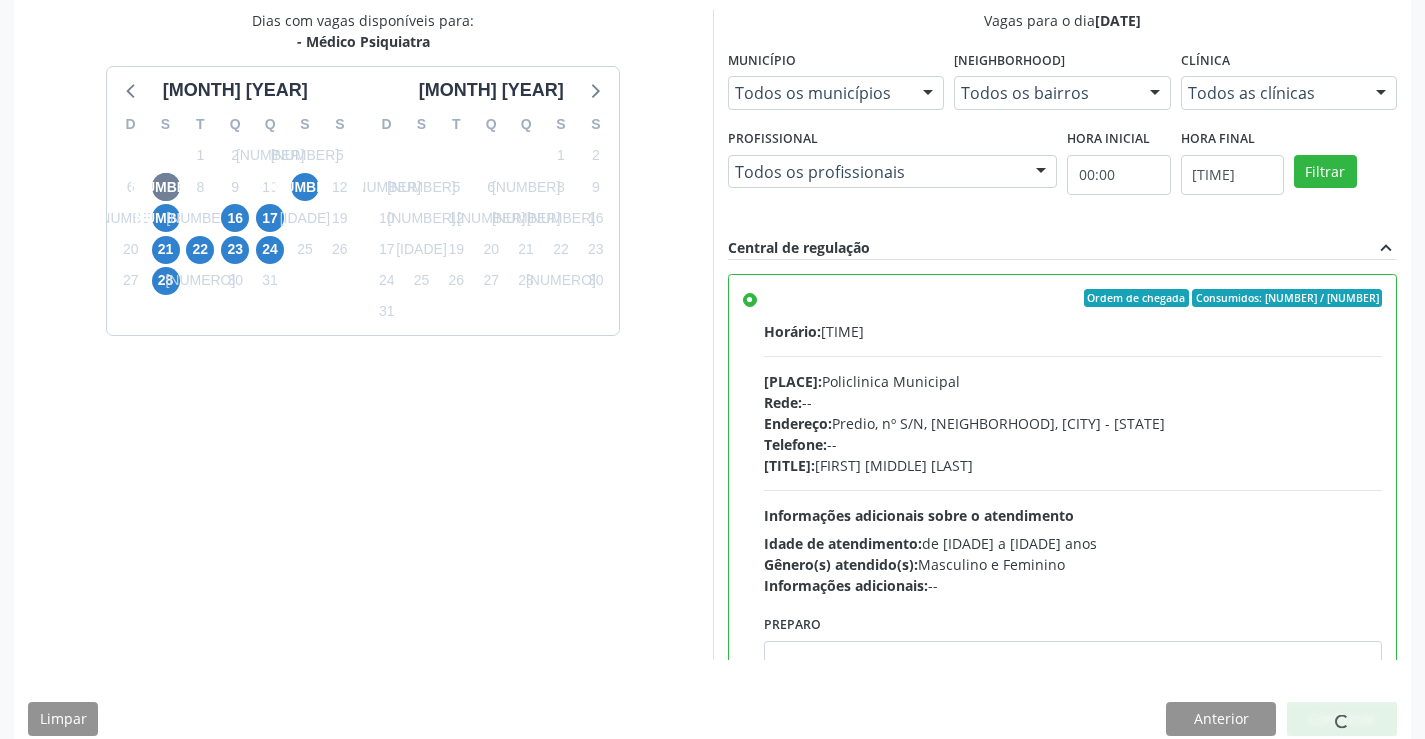 scroll, scrollTop: 0, scrollLeft: 0, axis: both 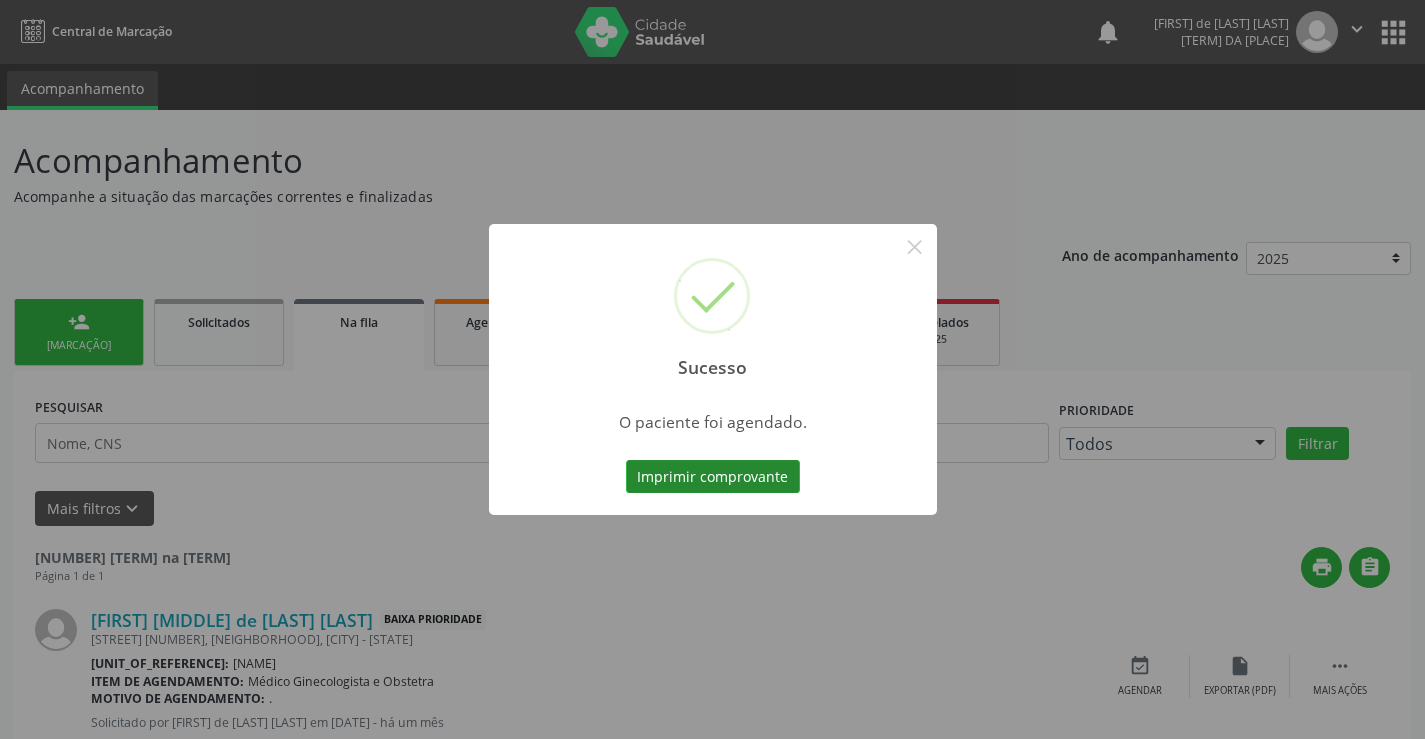 click on "Imprimir comprovante" at bounding box center (713, 477) 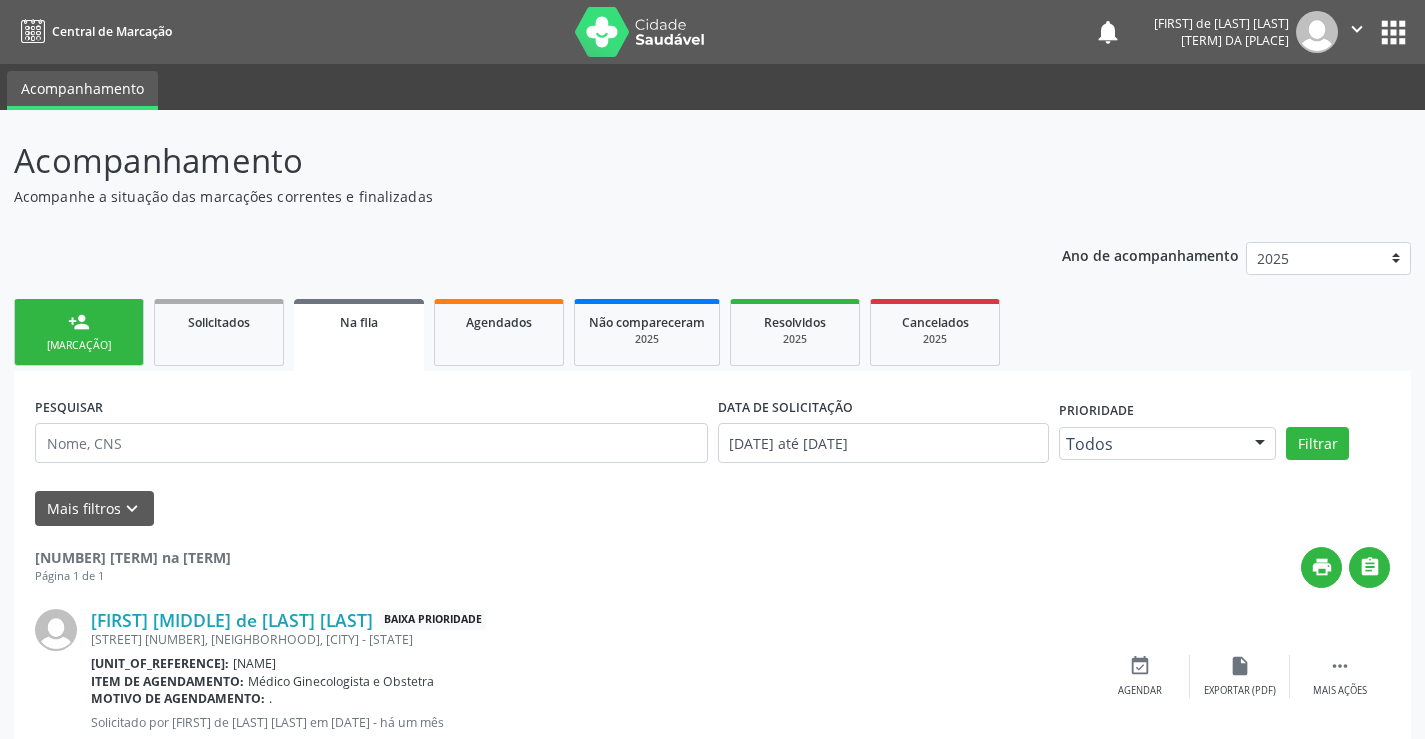 click on "person_add
Nova marcação" at bounding box center [79, 332] 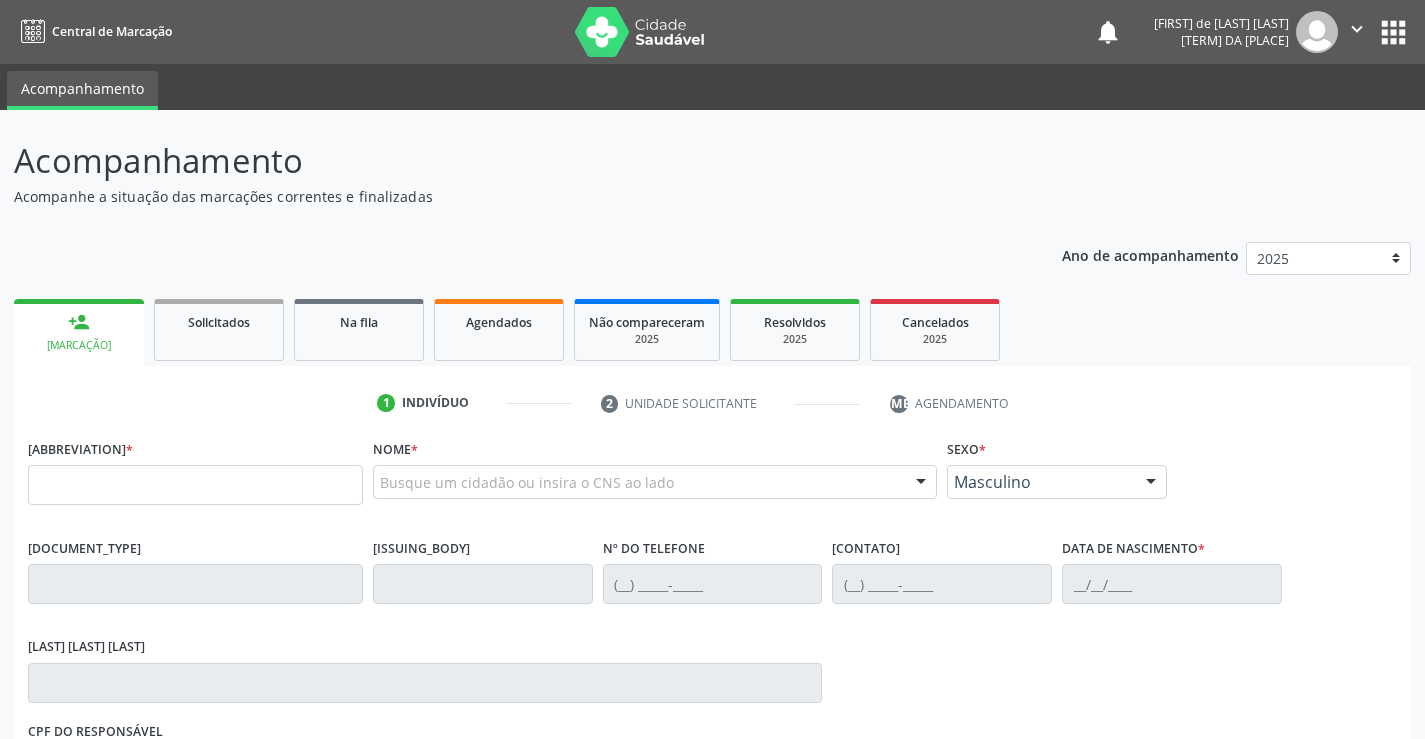 click on "[MARCAÇÃO]" at bounding box center (79, 345) 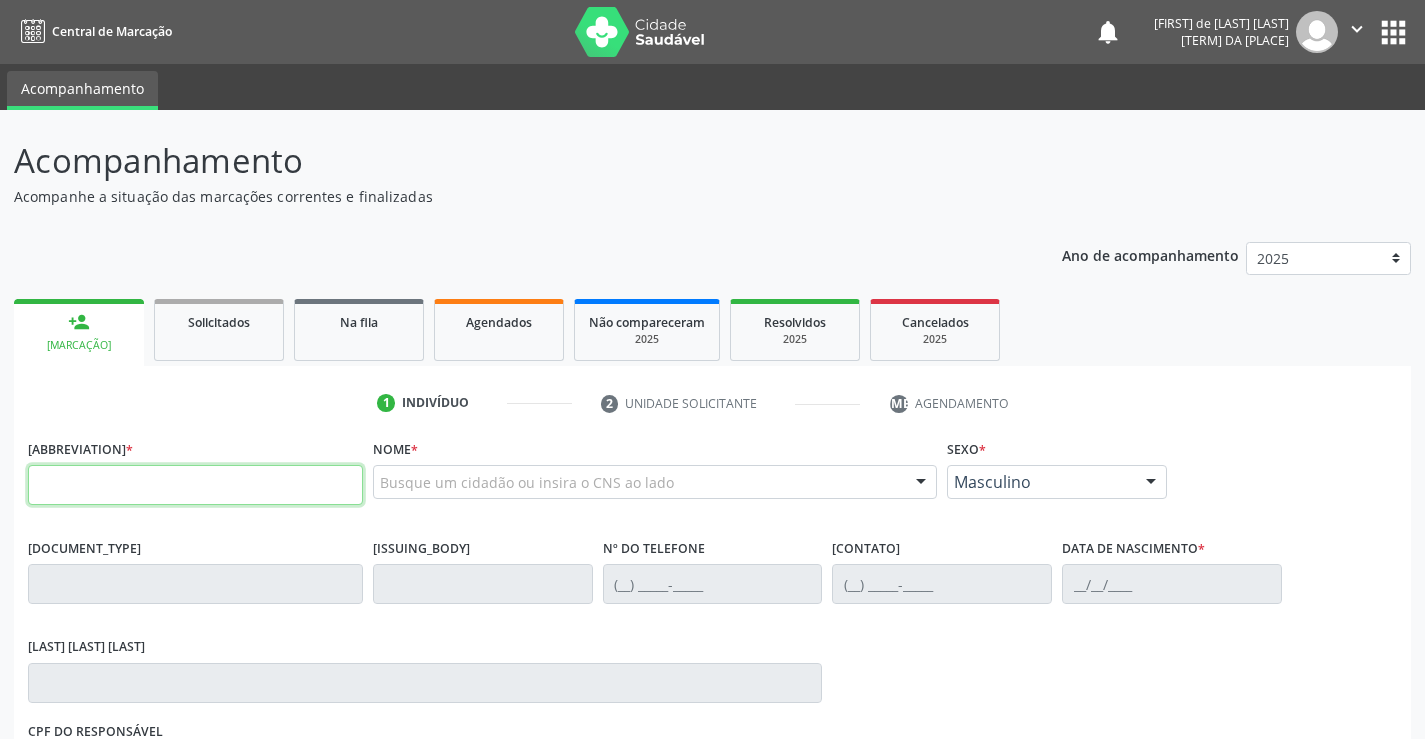 click at bounding box center [195, 485] 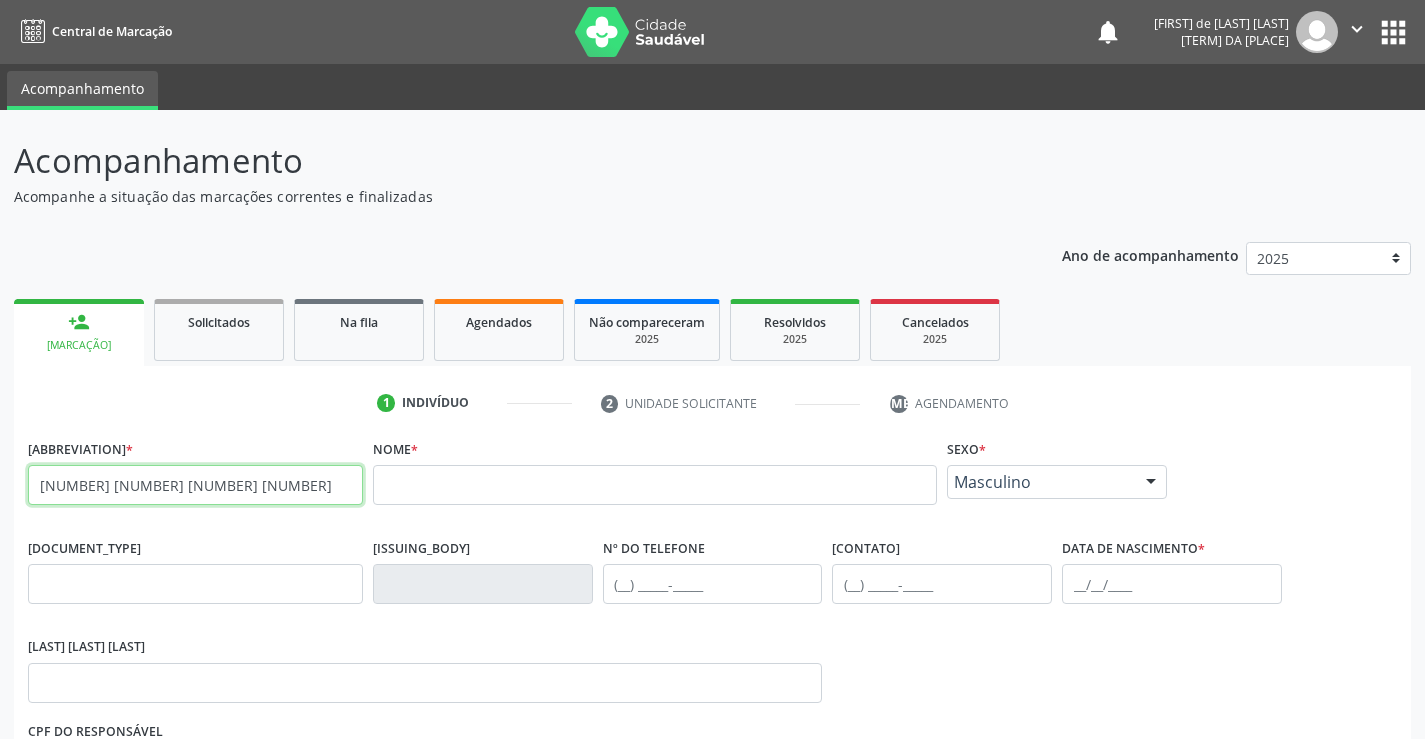 click on "[NUMBER] [NUMBER] [NUMBER] [NUMBER]" at bounding box center [195, 485] 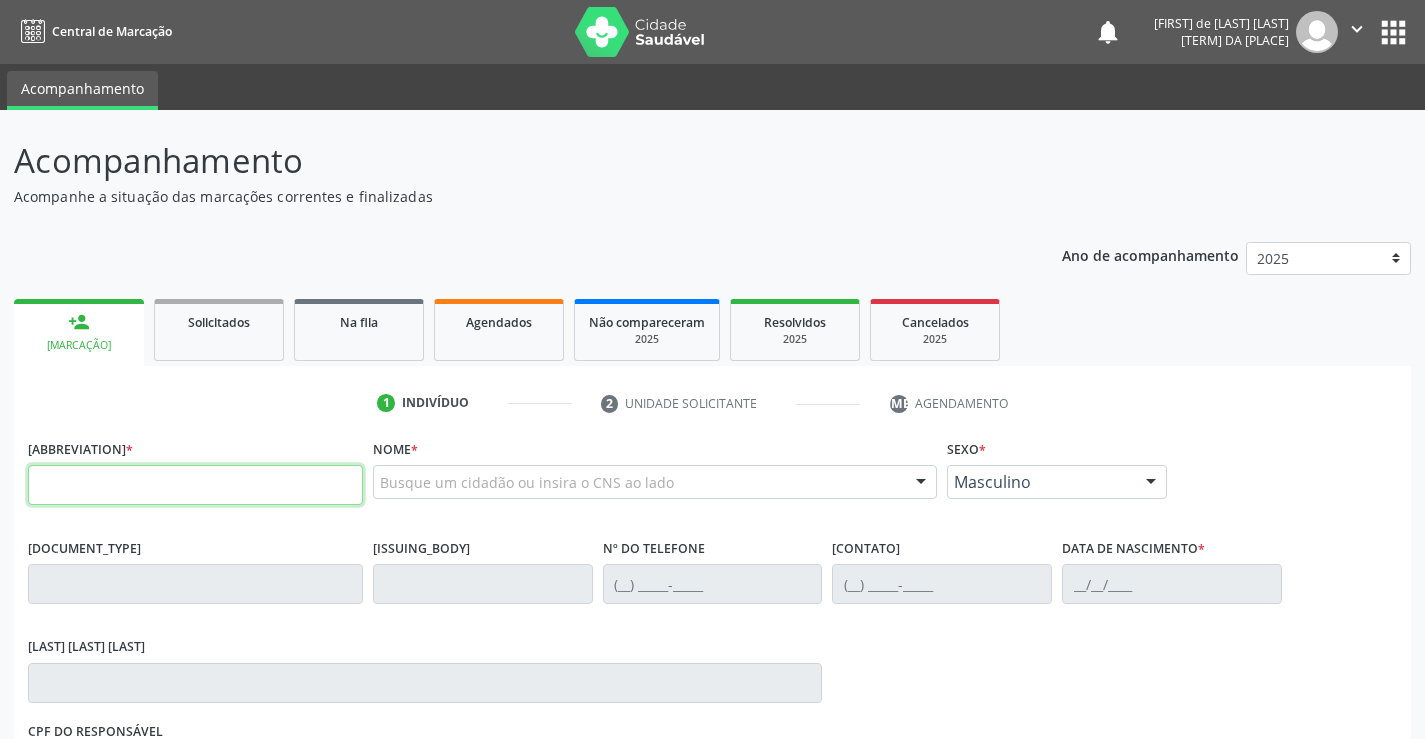 click at bounding box center [195, 485] 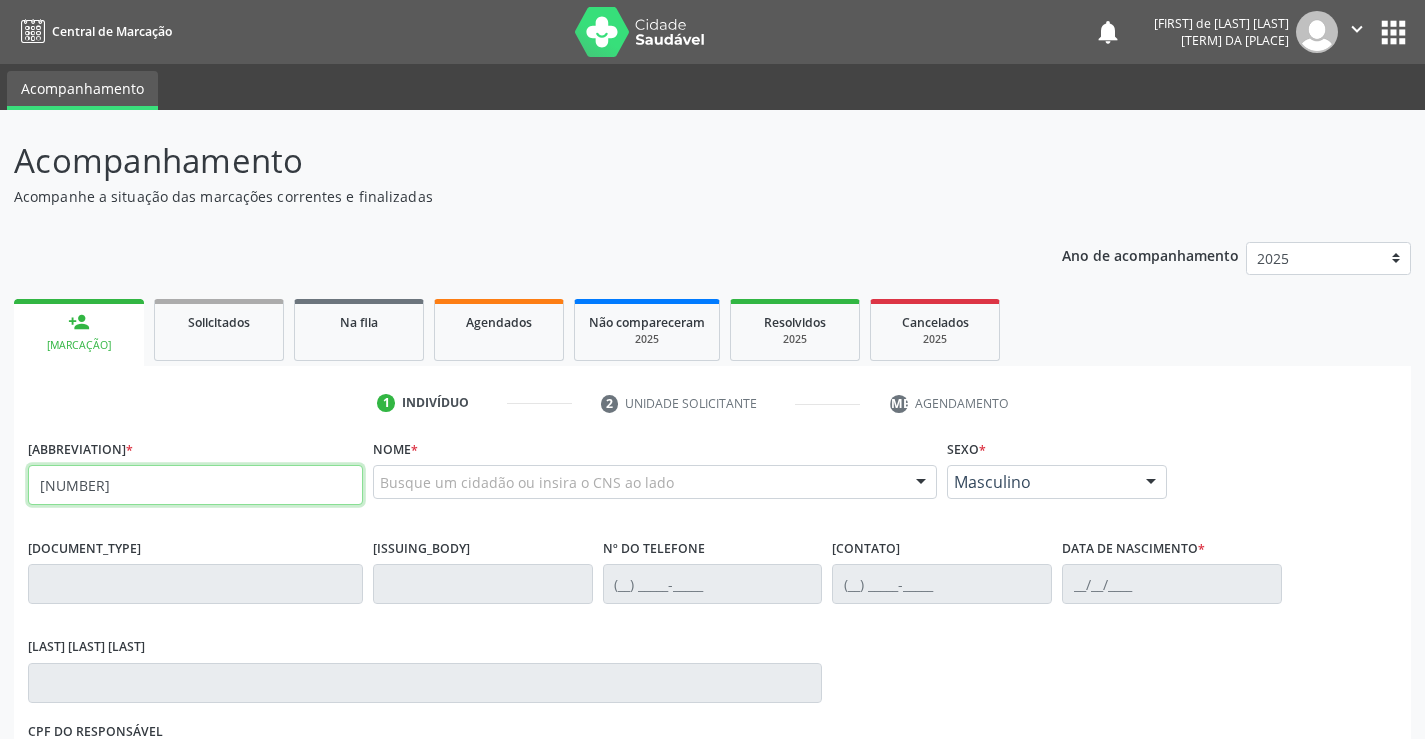 type on "[NUMBER]" 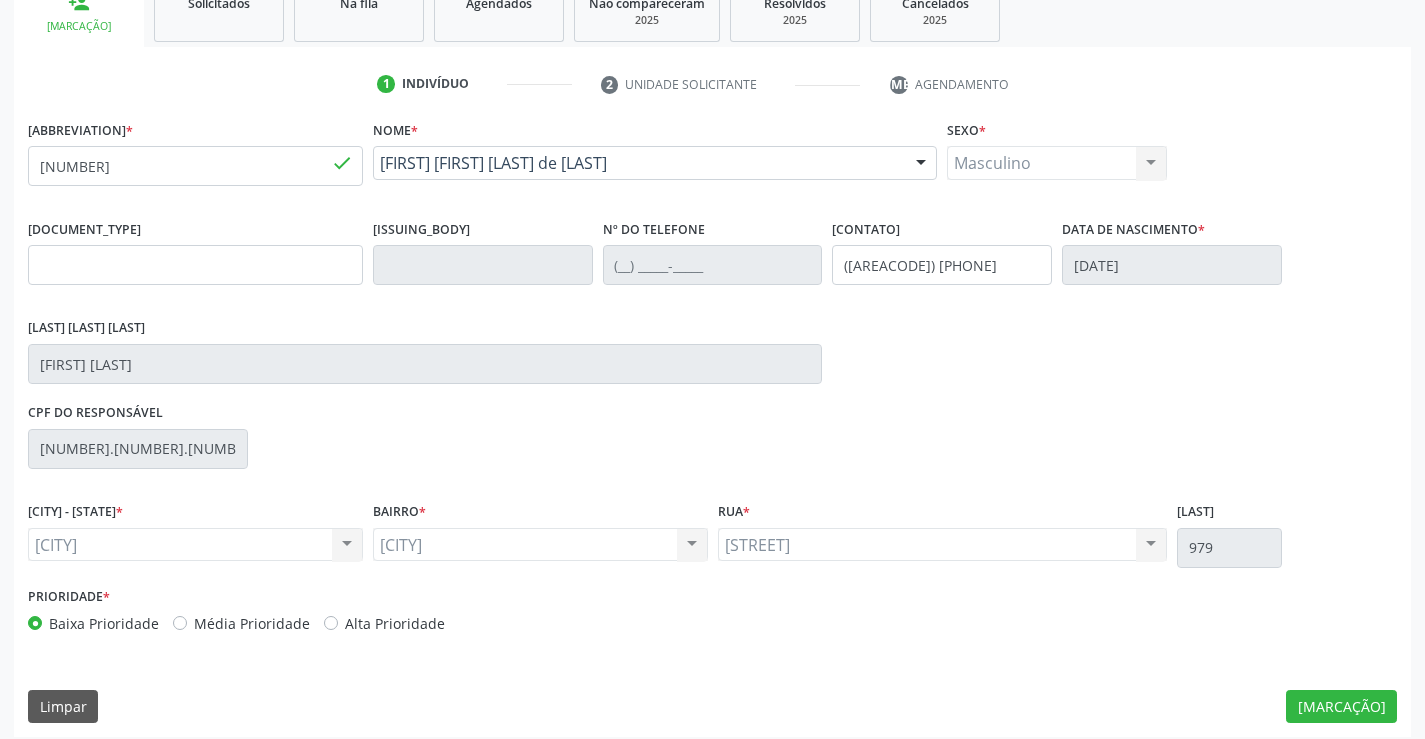scroll, scrollTop: 325, scrollLeft: 0, axis: vertical 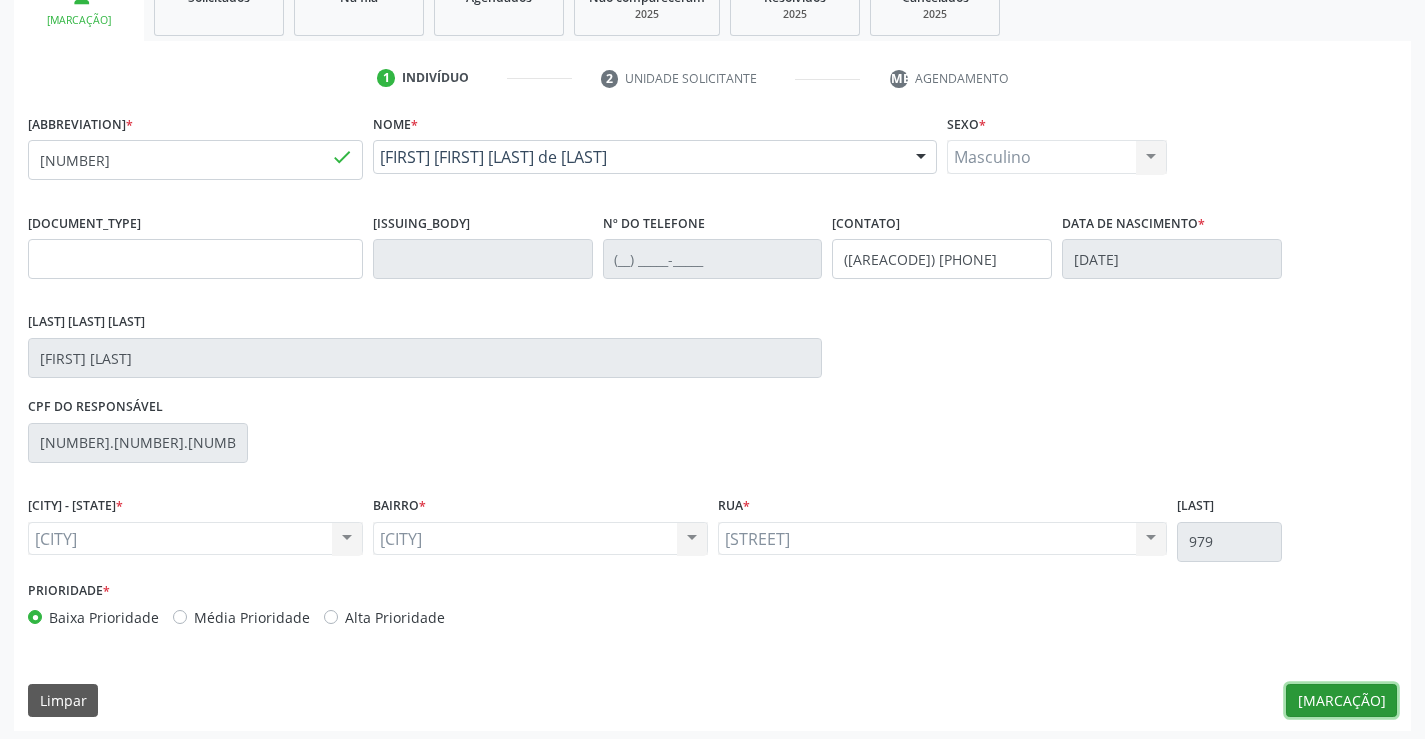 click on "[MARCAÇÃO]" at bounding box center [1341, 701] 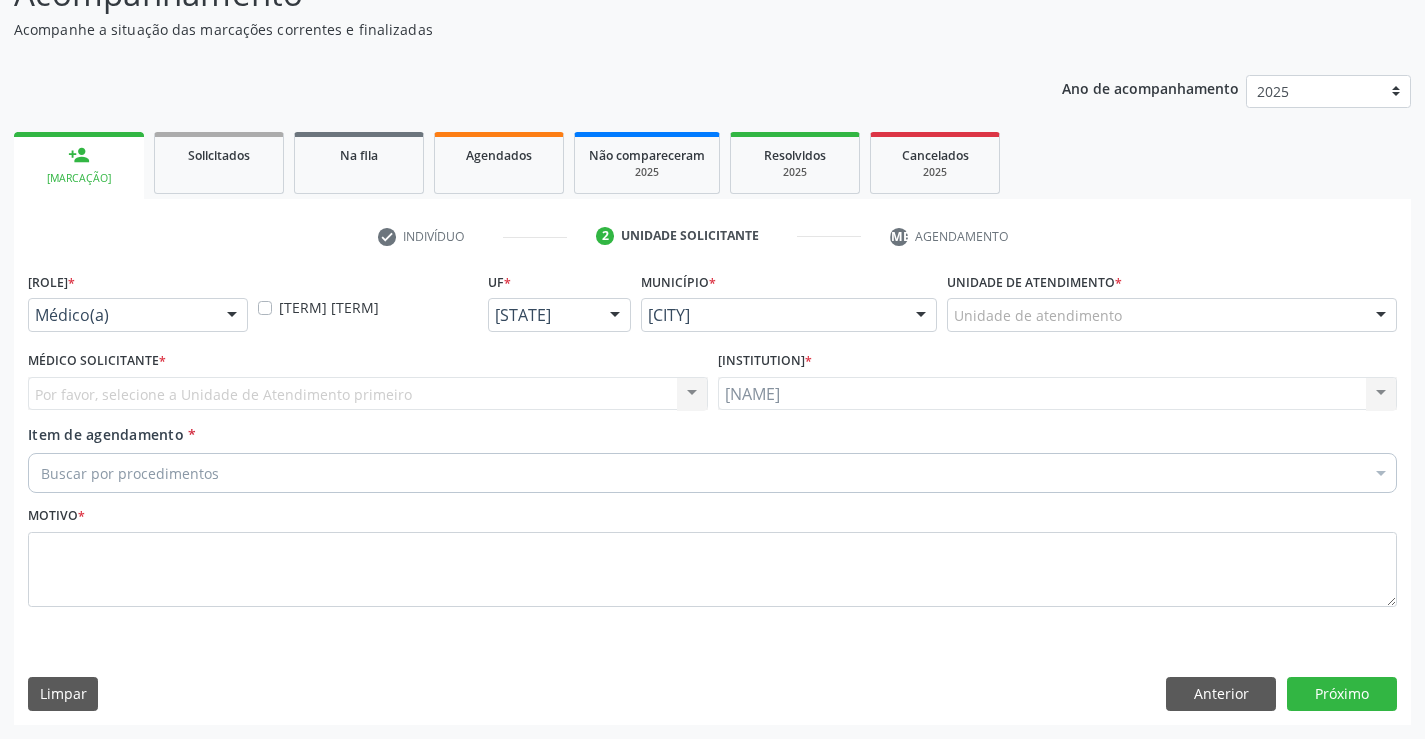 scroll, scrollTop: 167, scrollLeft: 0, axis: vertical 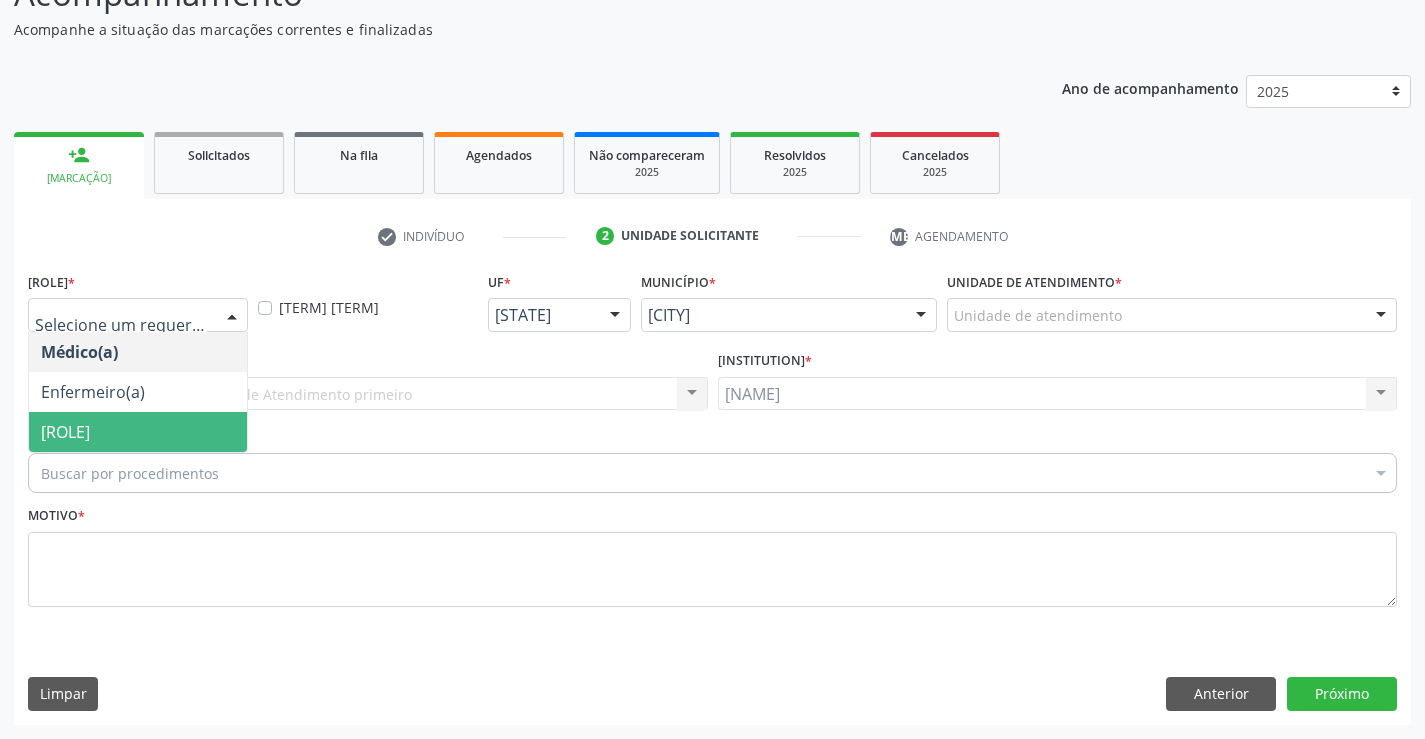 click on "[ROLE]" at bounding box center (138, 432) 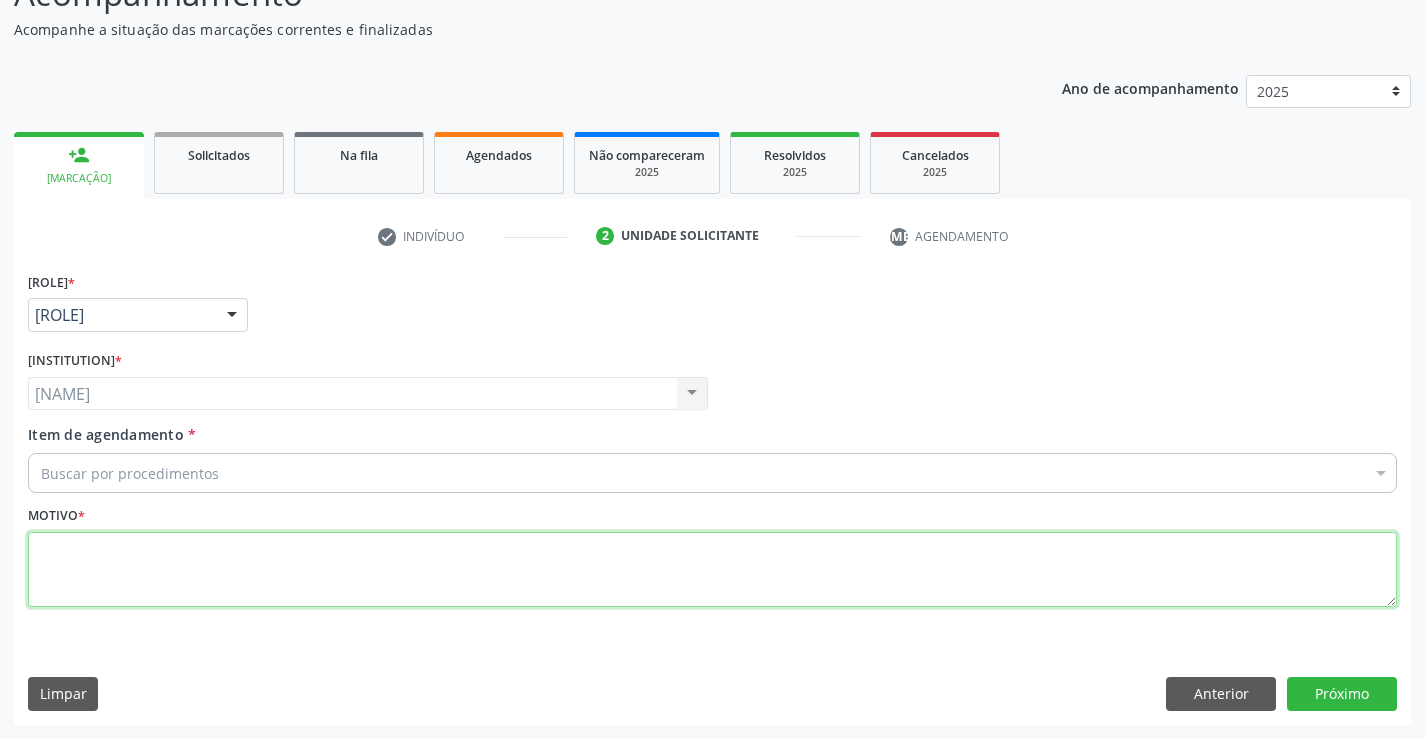 click at bounding box center (712, 570) 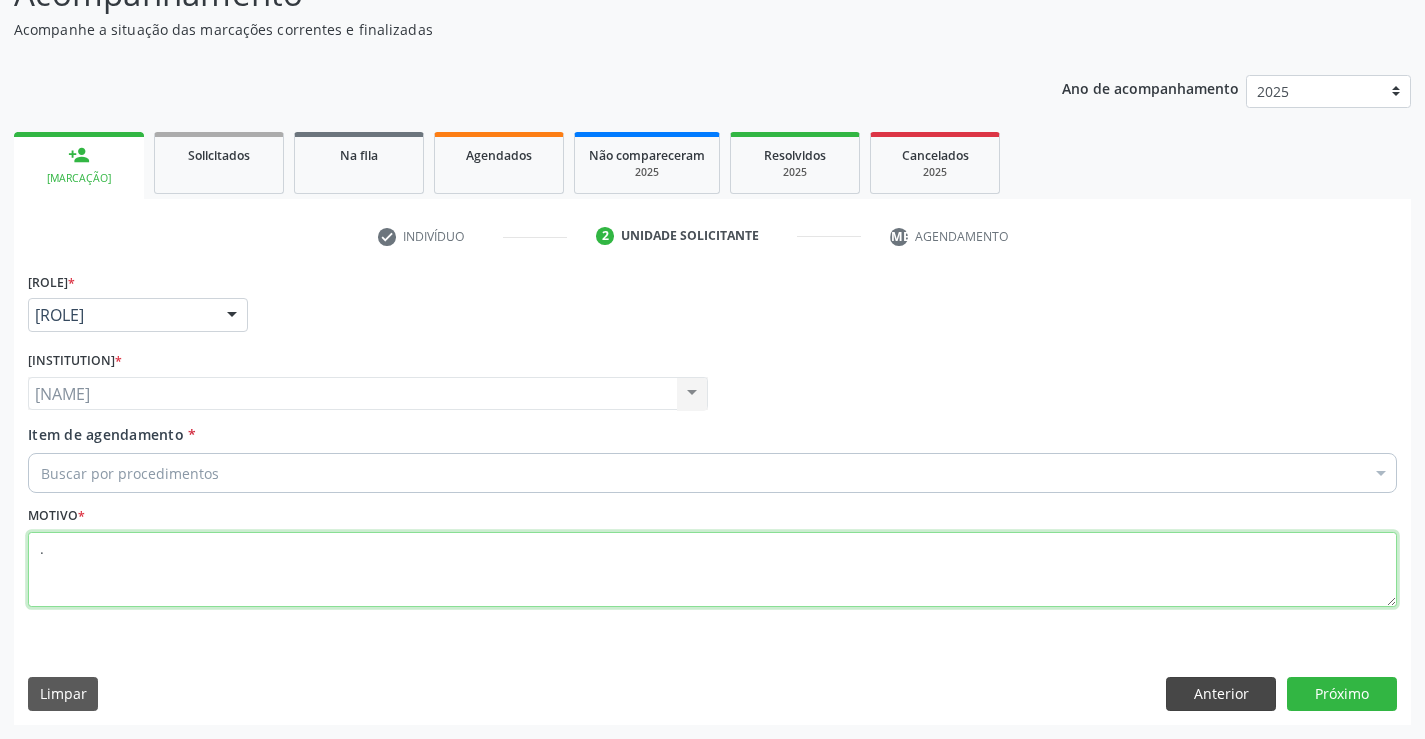 type on "." 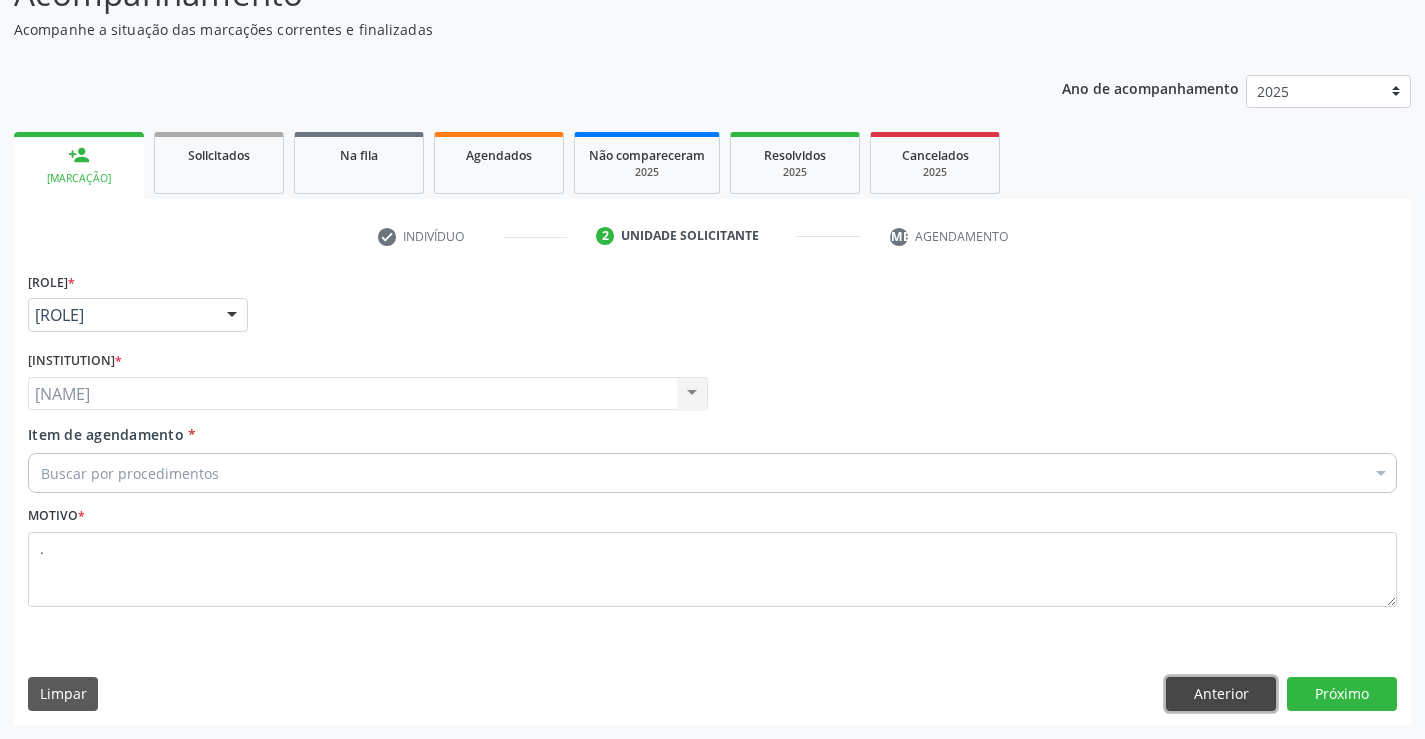 click on "Anterior" at bounding box center (1221, 694) 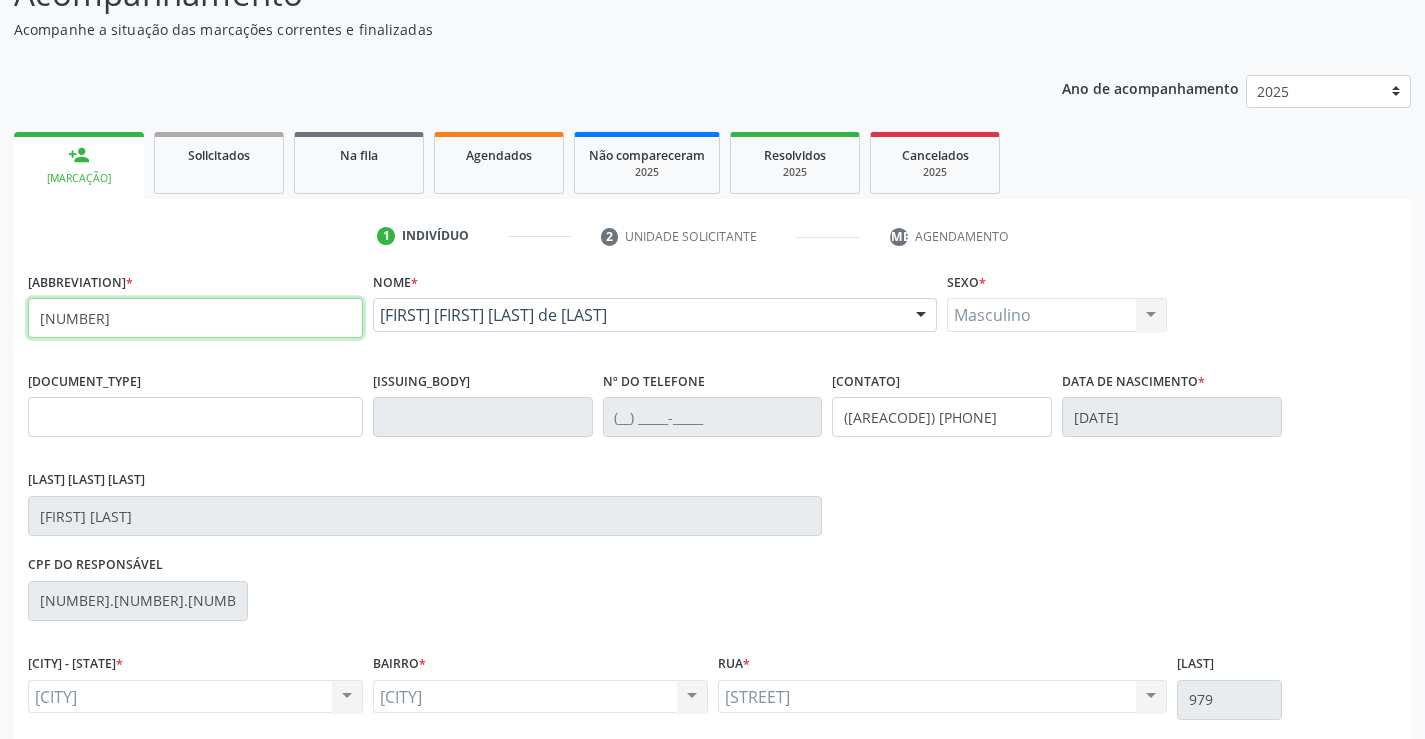 click on "[NUMBER]" at bounding box center [195, 318] 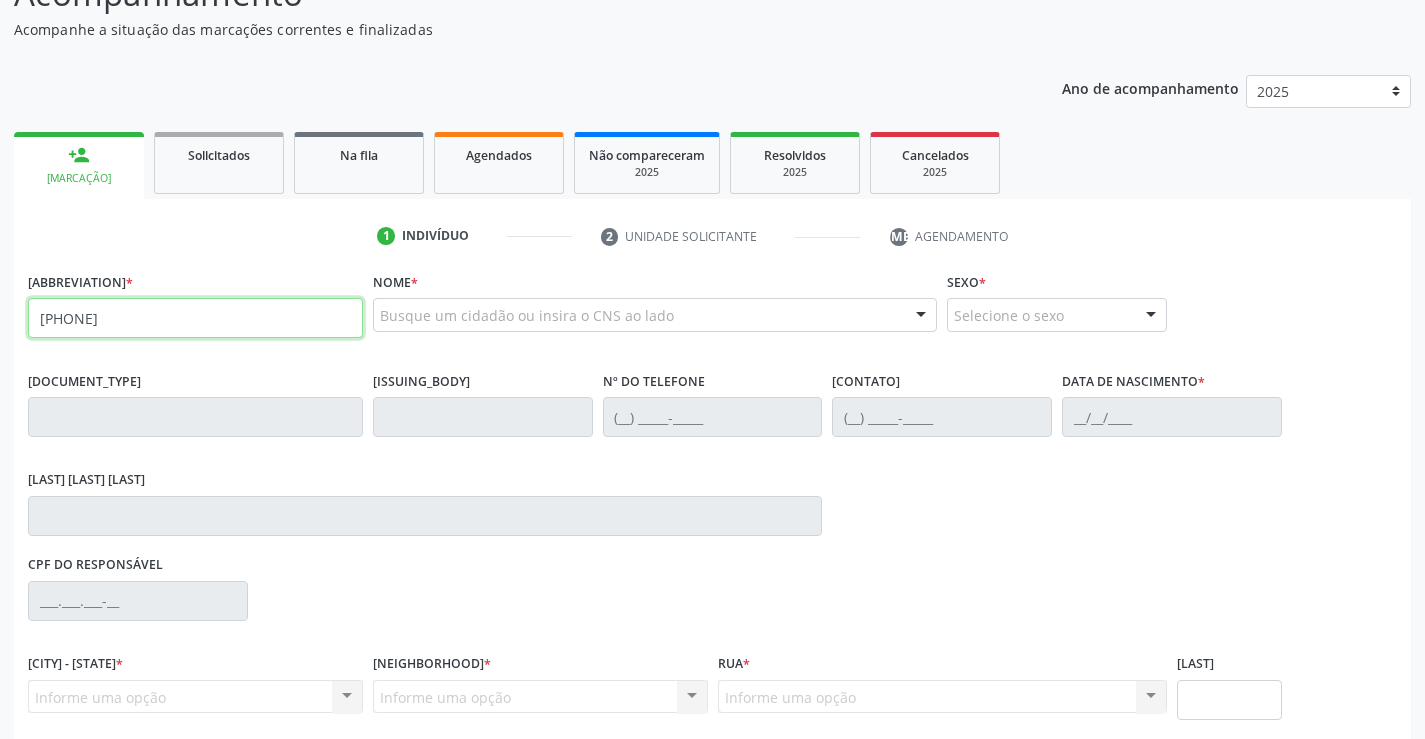 type on "[PHONE]" 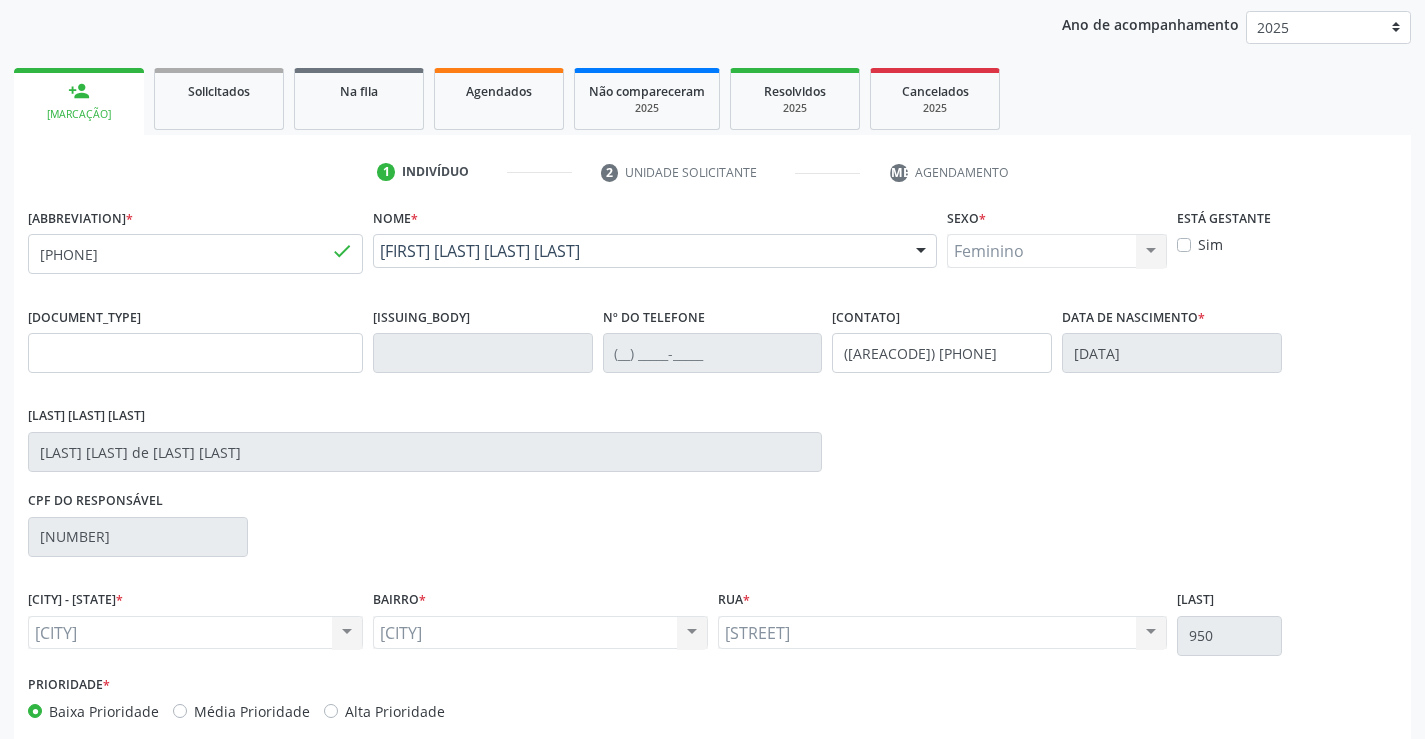 scroll, scrollTop: 331, scrollLeft: 0, axis: vertical 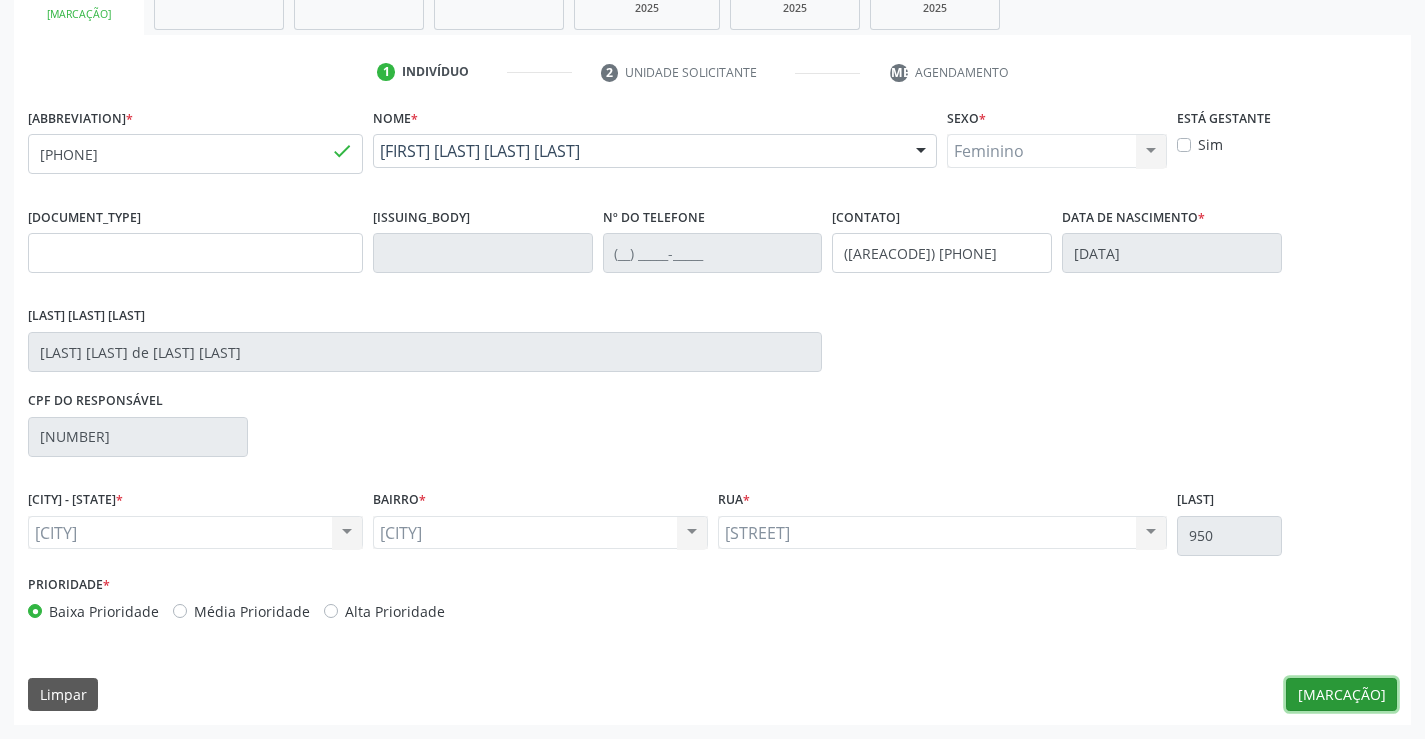 click on "[MARCAÇÃO]" at bounding box center [1341, 695] 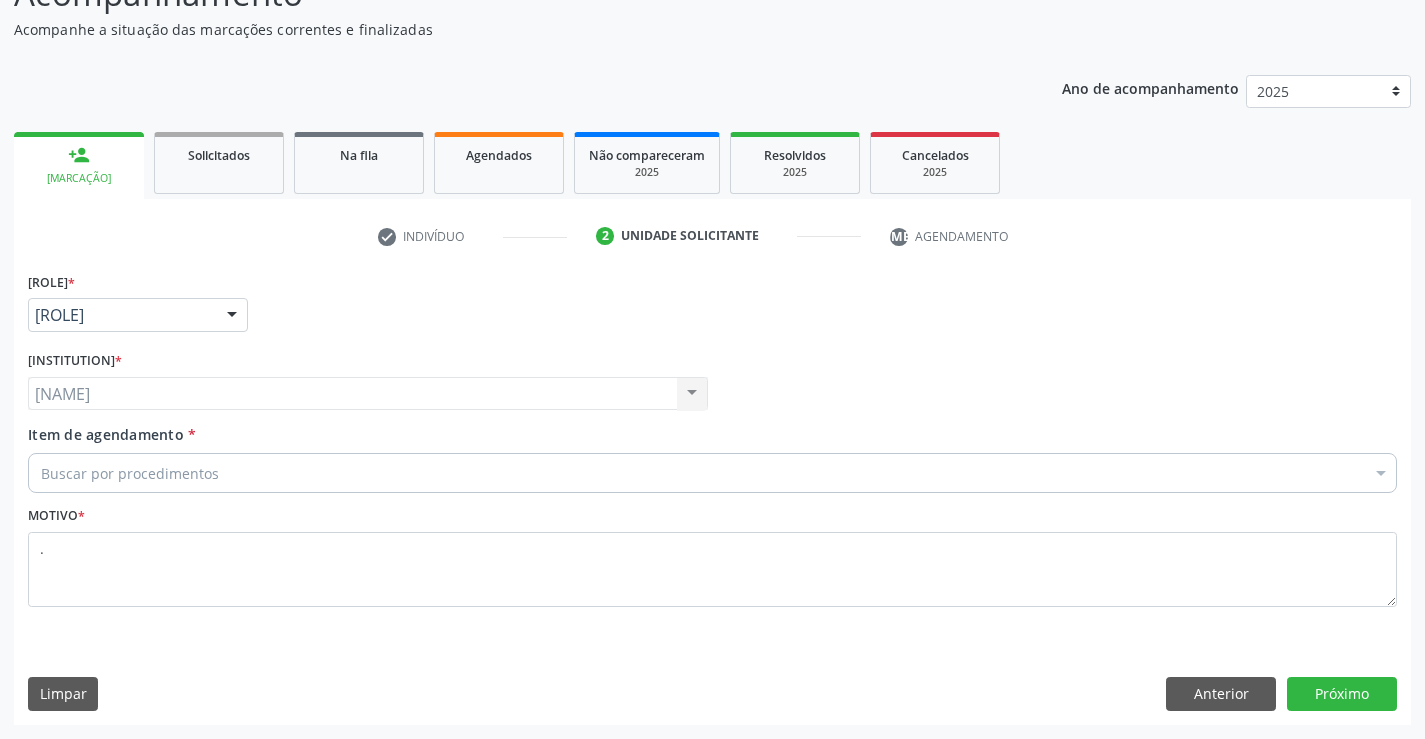 scroll, scrollTop: 167, scrollLeft: 0, axis: vertical 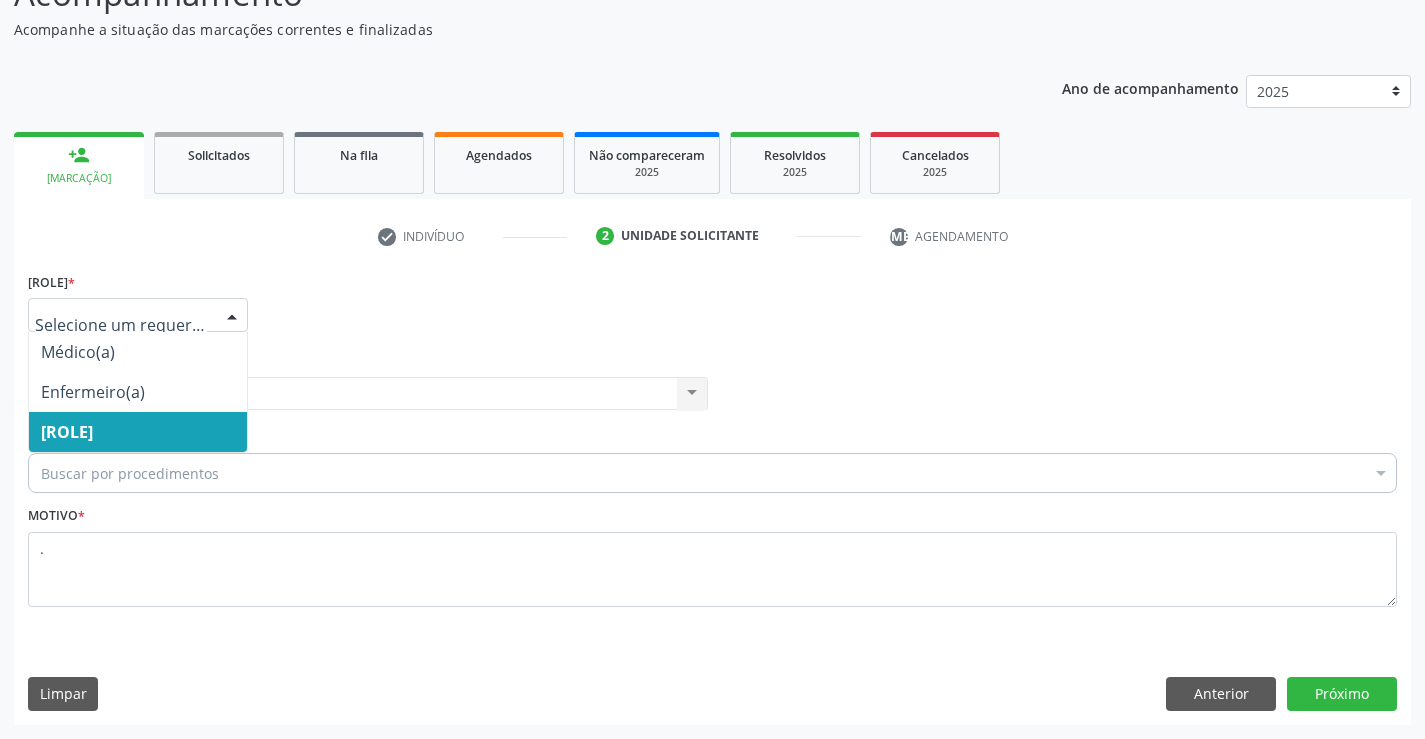 click on "[ROLE]" at bounding box center [138, 432] 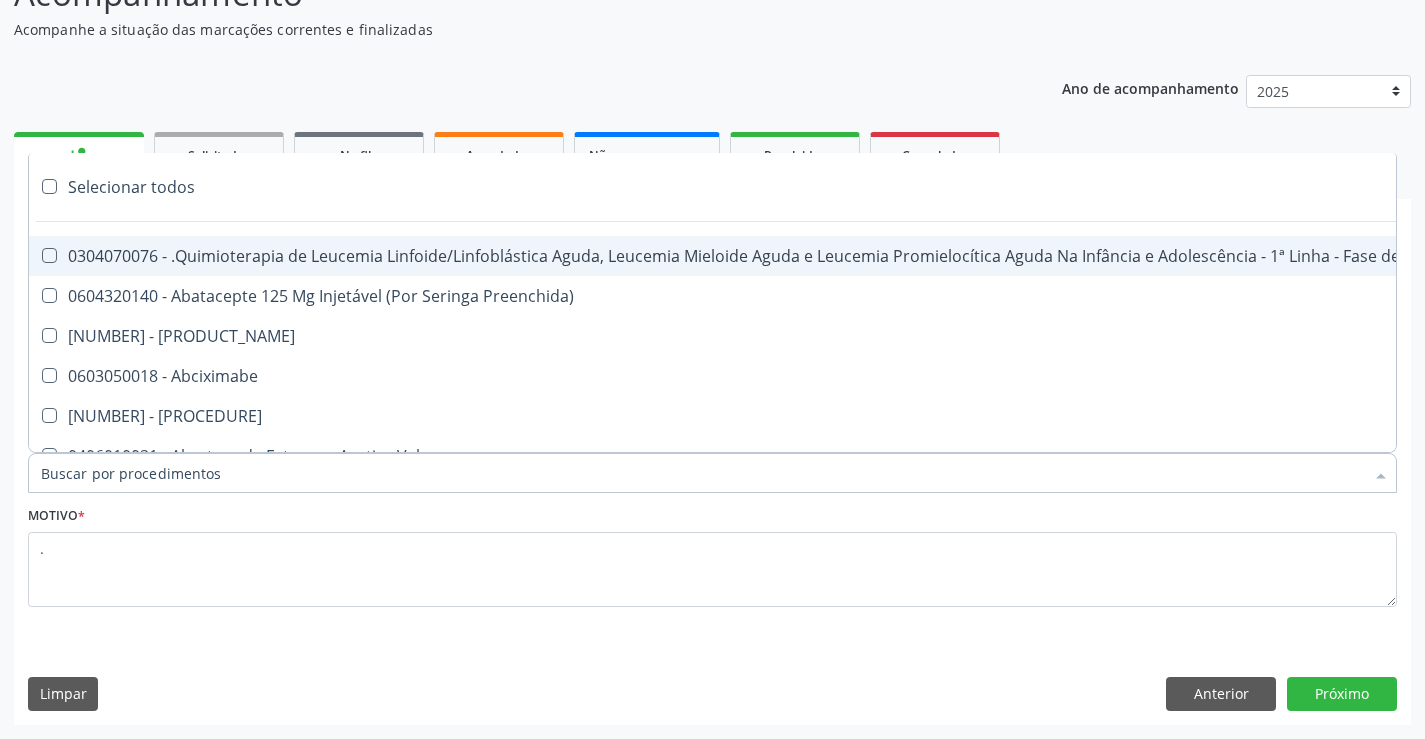 type on "2" 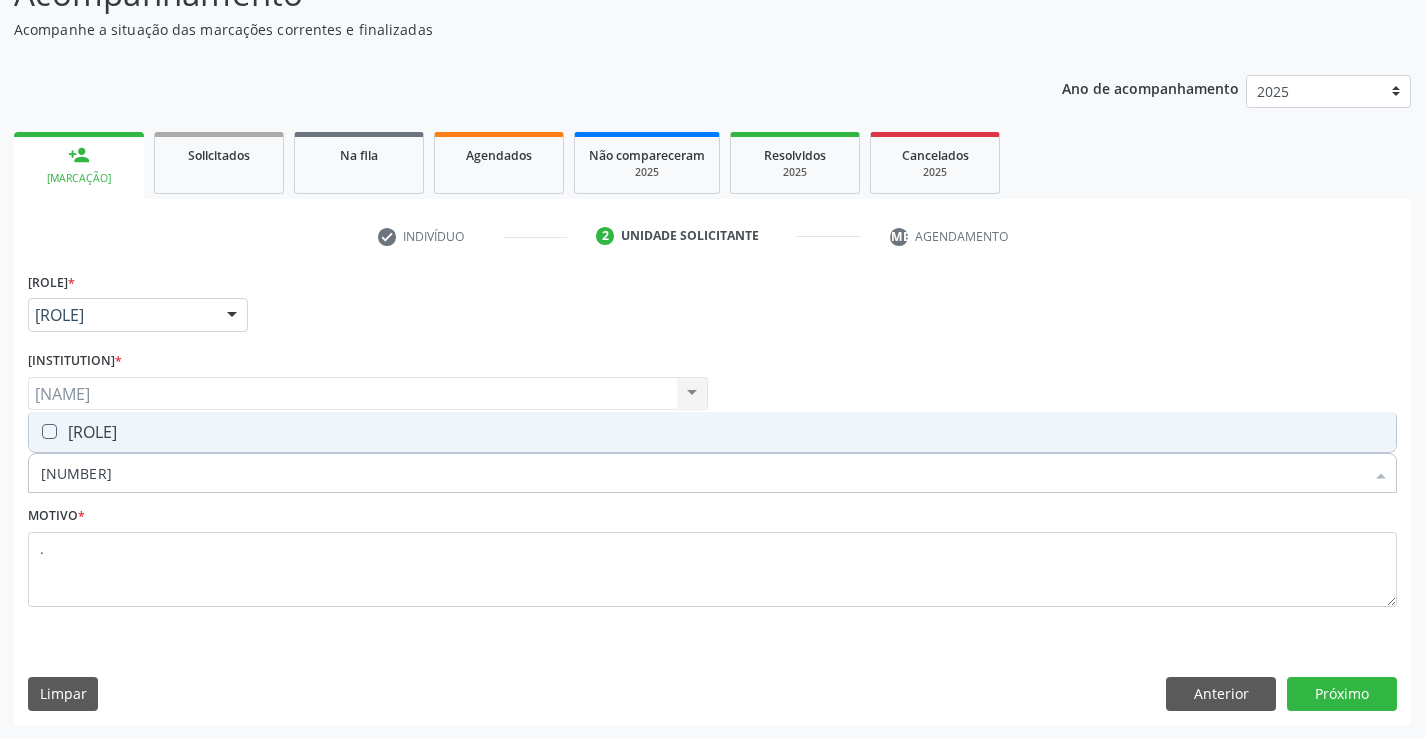 click on "[ROLE]" at bounding box center [712, 432] 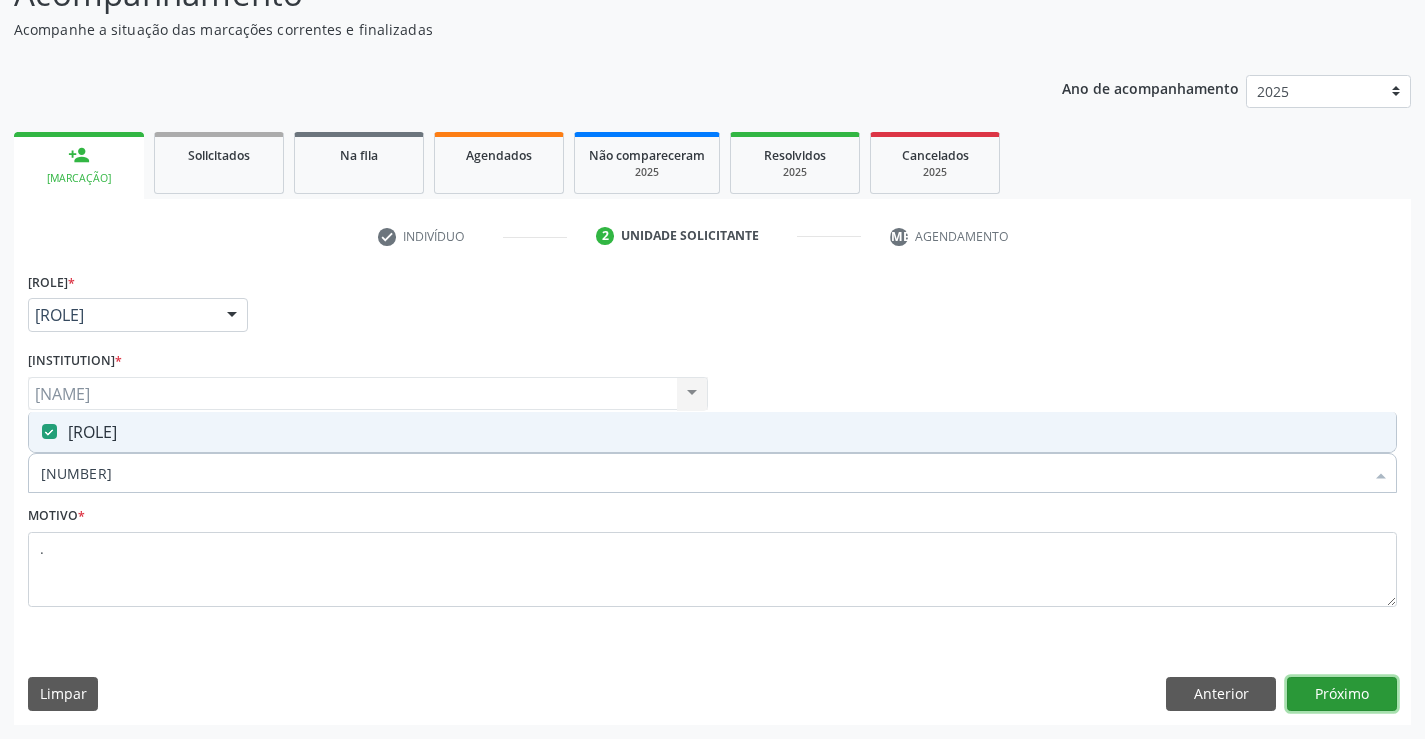 click on "Próximo" at bounding box center (1342, 694) 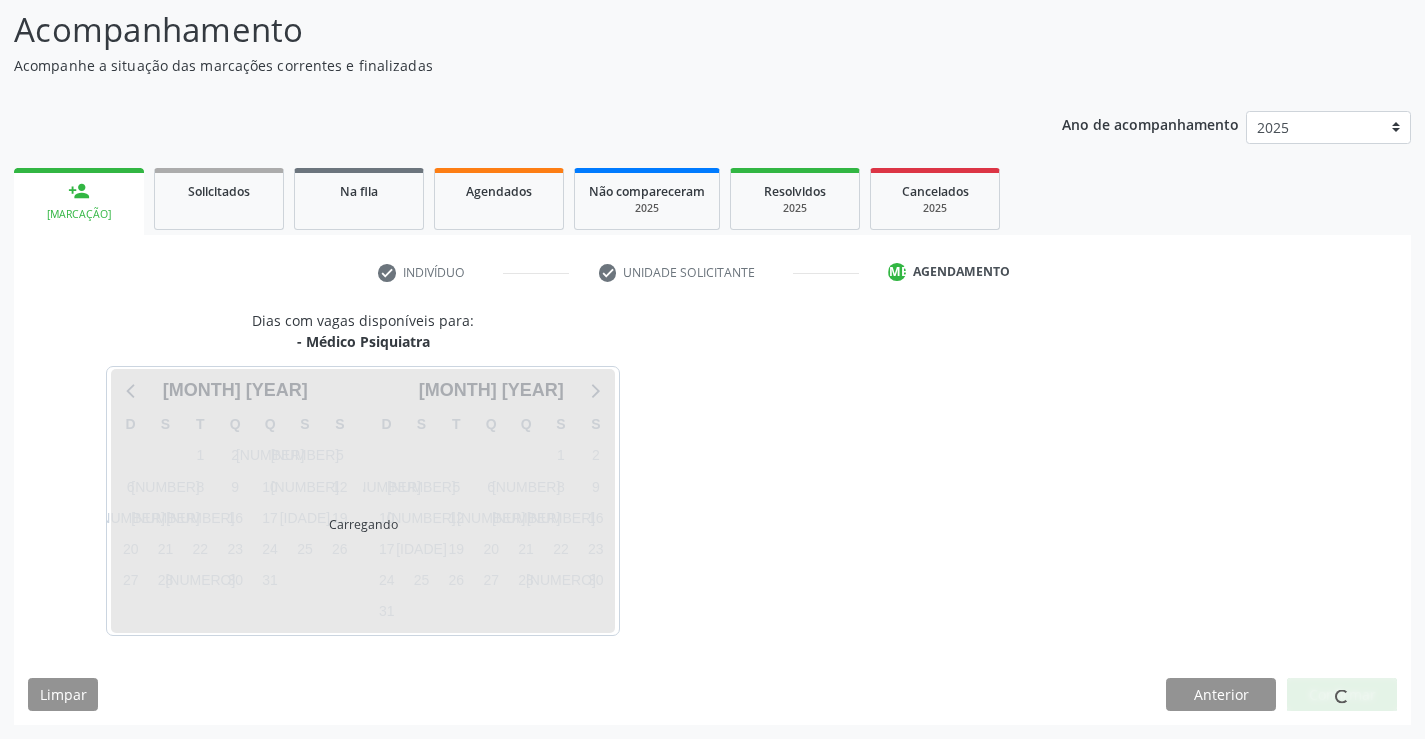 scroll, scrollTop: 131, scrollLeft: 0, axis: vertical 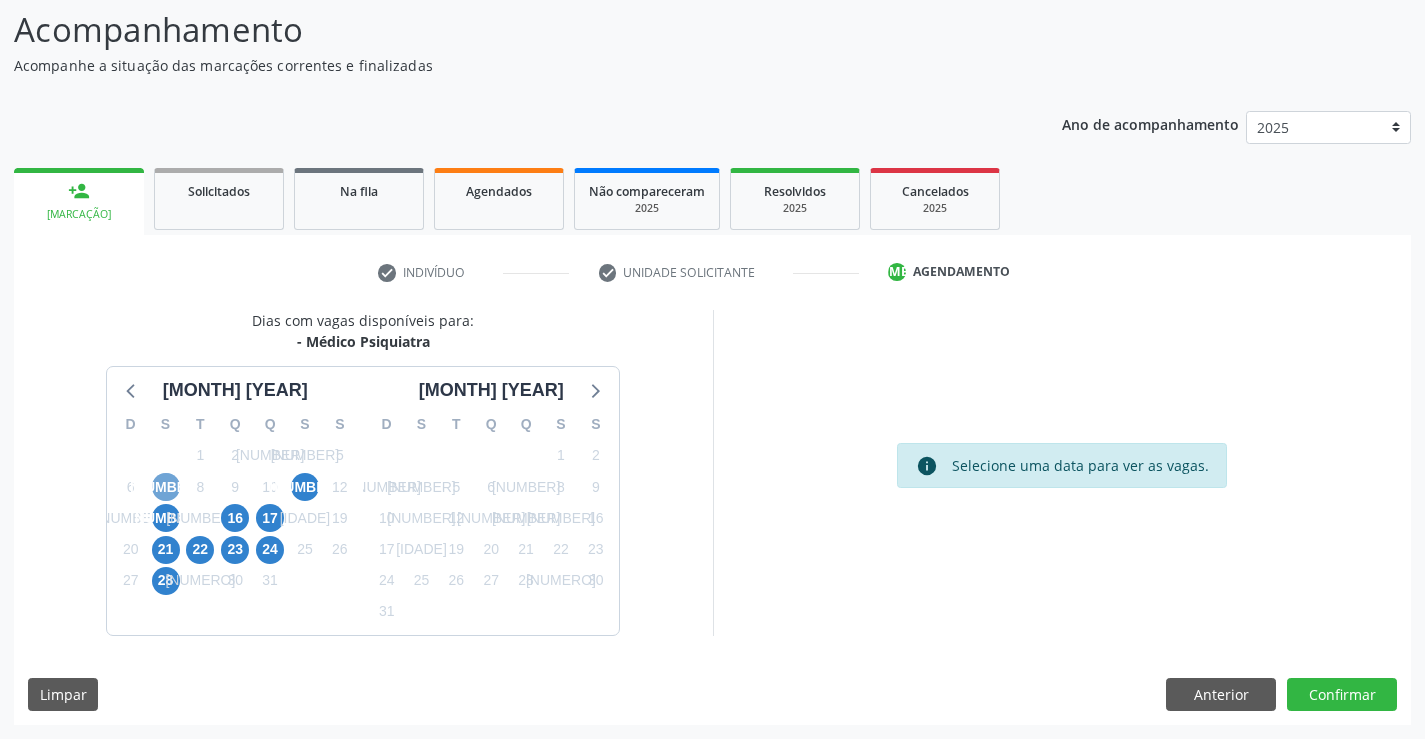 click on "[NUMBER]" at bounding box center [166, 487] 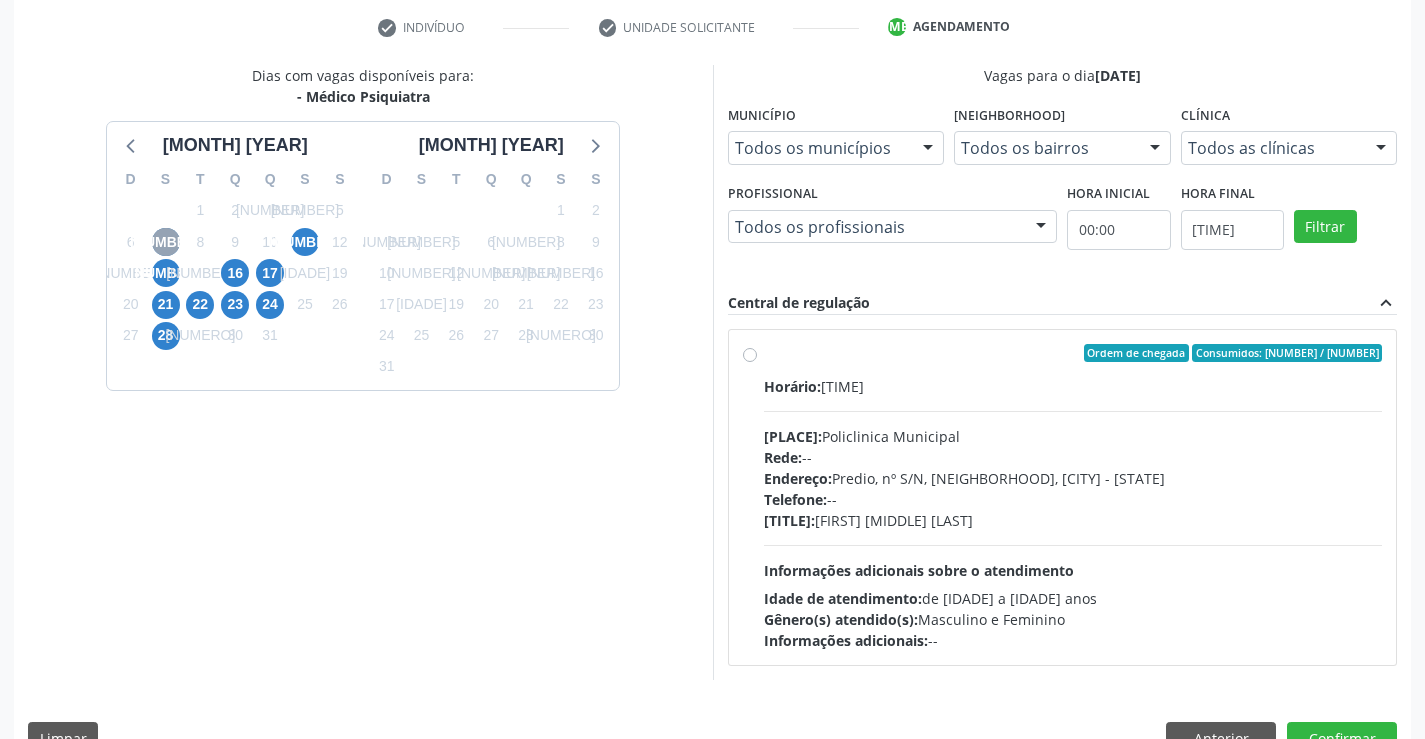 scroll, scrollTop: 378, scrollLeft: 0, axis: vertical 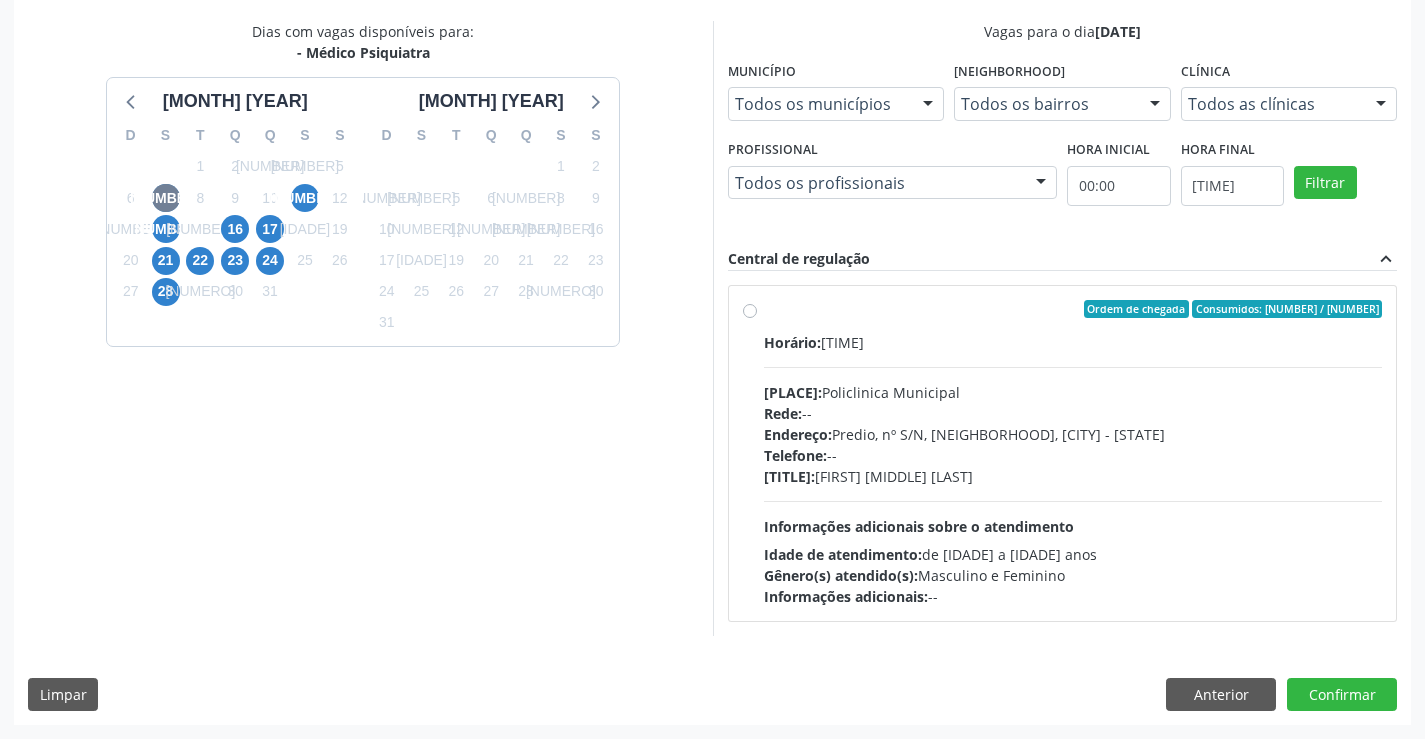 click on "Ordem de chegada
Consumidos: 17 / 19
Horário:   13:30
Clínica:  [CLINIC_NAME]
Rede:
--
Endereço:   Predio, nº S/N, [NEIGHBORHOOD], [CITY] - [STATE]
Telefone:   --
Profissional:
[NAME]
Informações adicionais sobre o atendimento
Idade de atendimento:
de 0 a 120 anos
Gênero(s) atendido(s):
Masculino e Feminino
Informações adicionais:
--" at bounding box center (1073, 453) 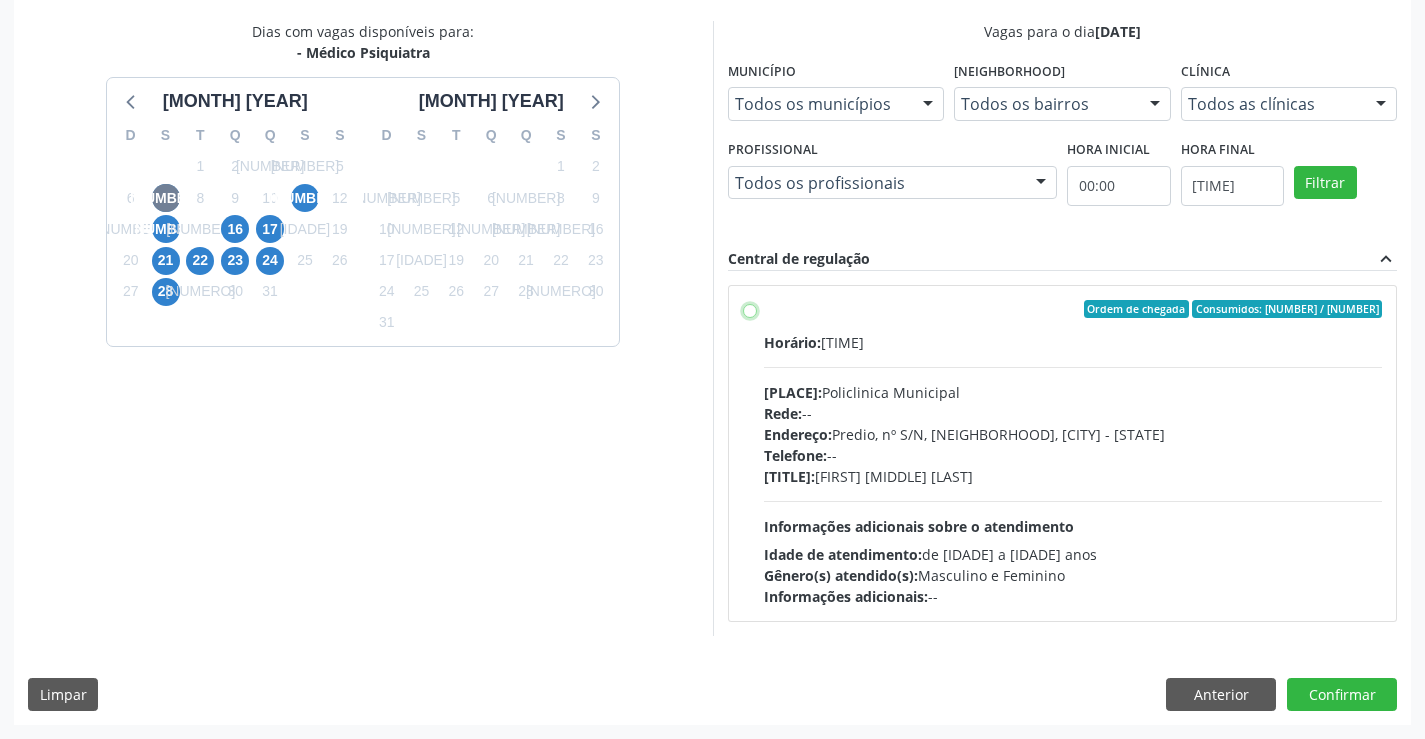 click on "Ordem de chegada
Consumidos: 17 / 19
Horário:   13:30
Clínica:  [CLINIC_NAME]
Rede:
--
Endereço:   Predio, nº S/N, [NEIGHBORHOOD], [CITY] - [STATE]
Telefone:   --
Profissional:
[NAME]
Informações adicionais sobre o atendimento
Idade de atendimento:
de 0 a 120 anos
Gênero(s) atendido(s):
Masculino e Feminino
Informações adicionais:
--" at bounding box center [750, 309] 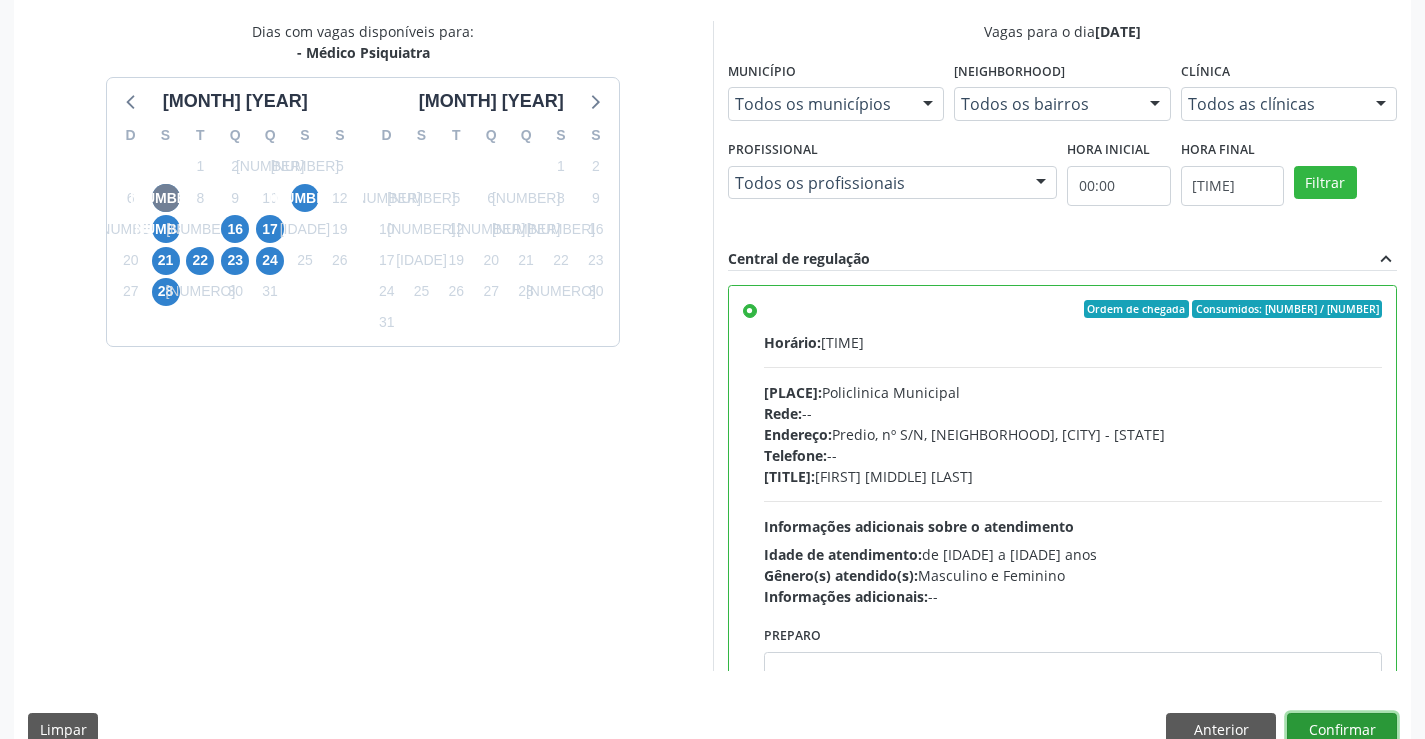 click on "Confirmar" at bounding box center [1342, 730] 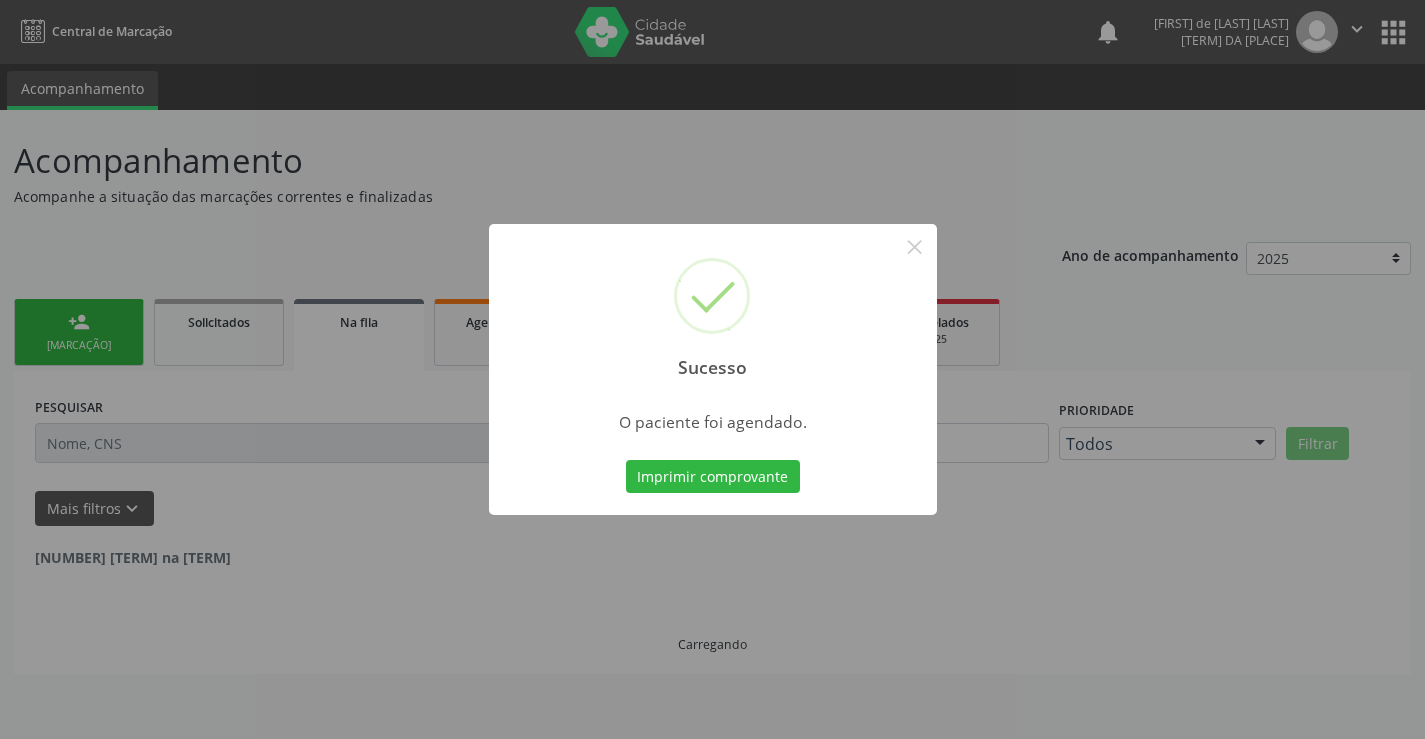 scroll, scrollTop: 0, scrollLeft: 0, axis: both 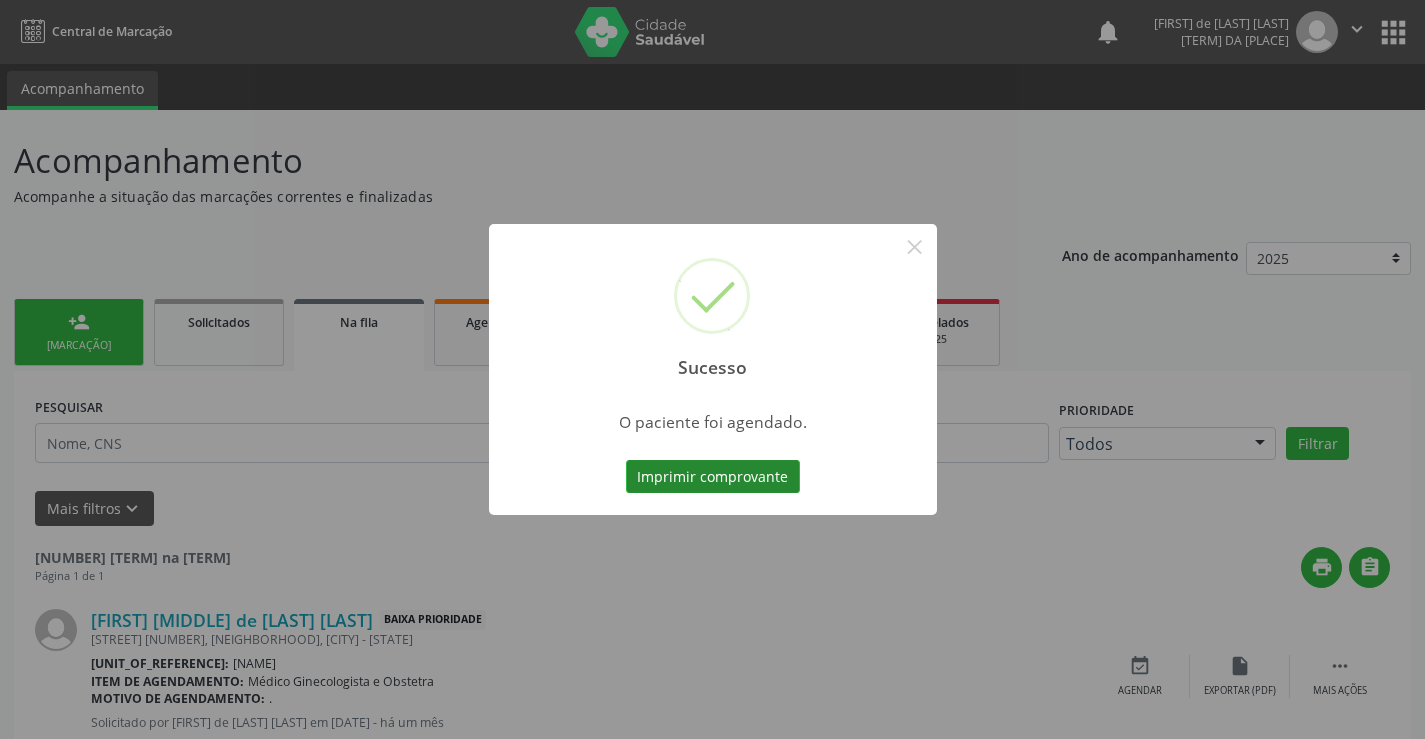 click on "Imprimir comprovante" at bounding box center (713, 477) 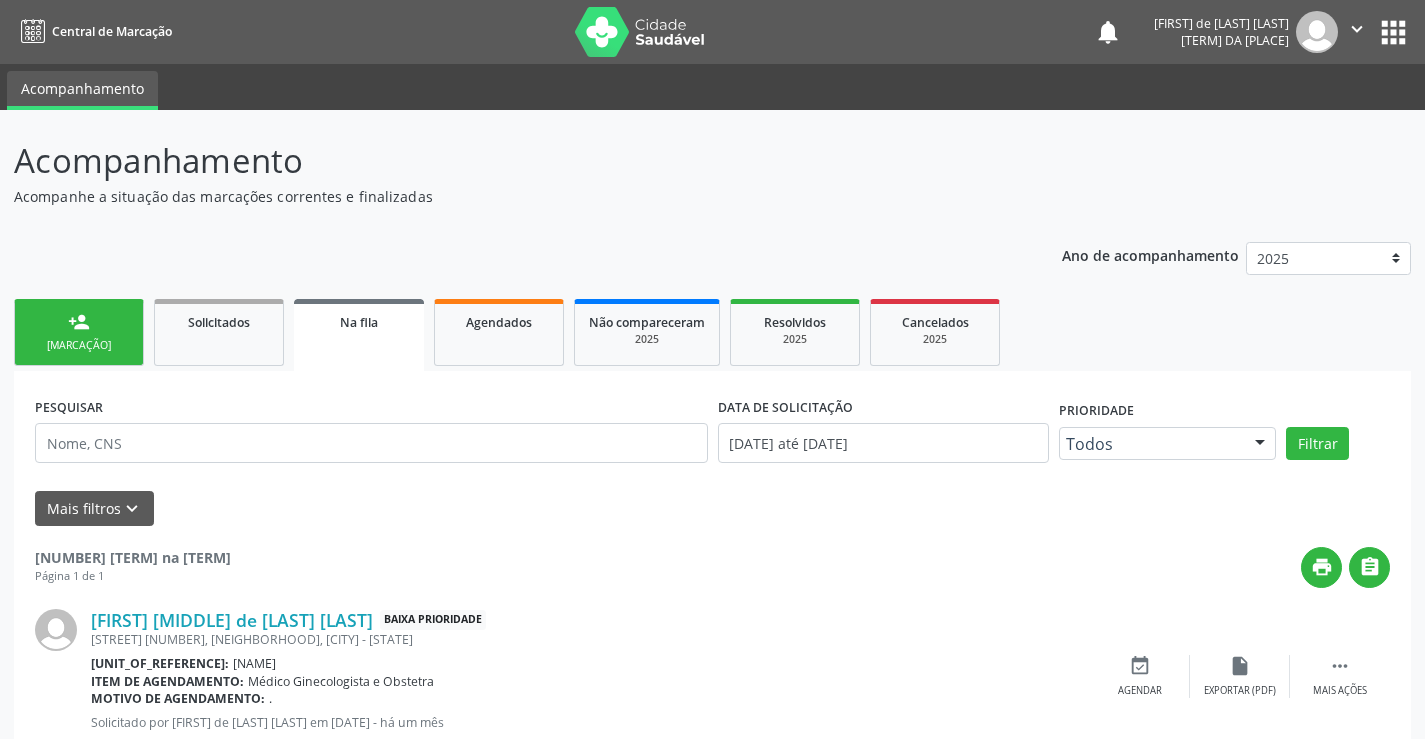 click on "" at bounding box center (1357, 29) 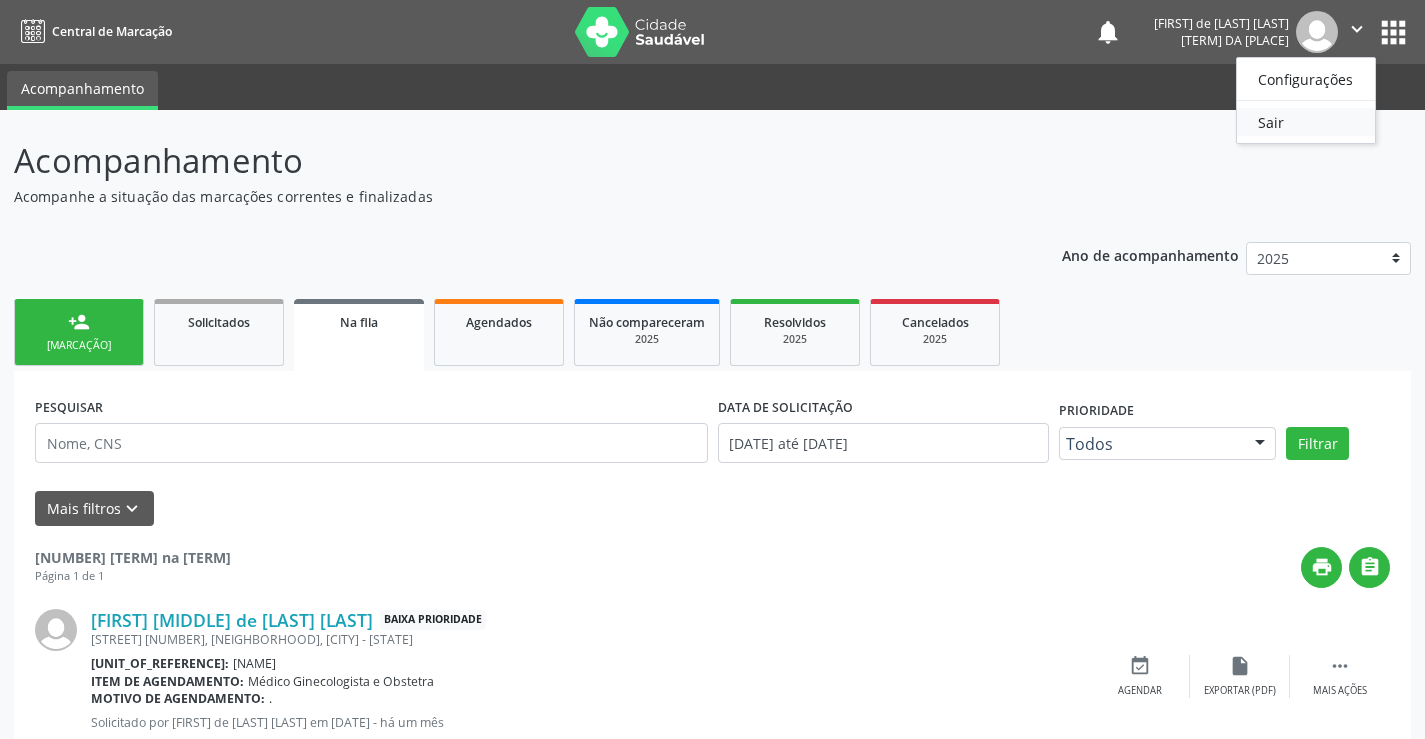 click on "Sair" at bounding box center [1306, 122] 